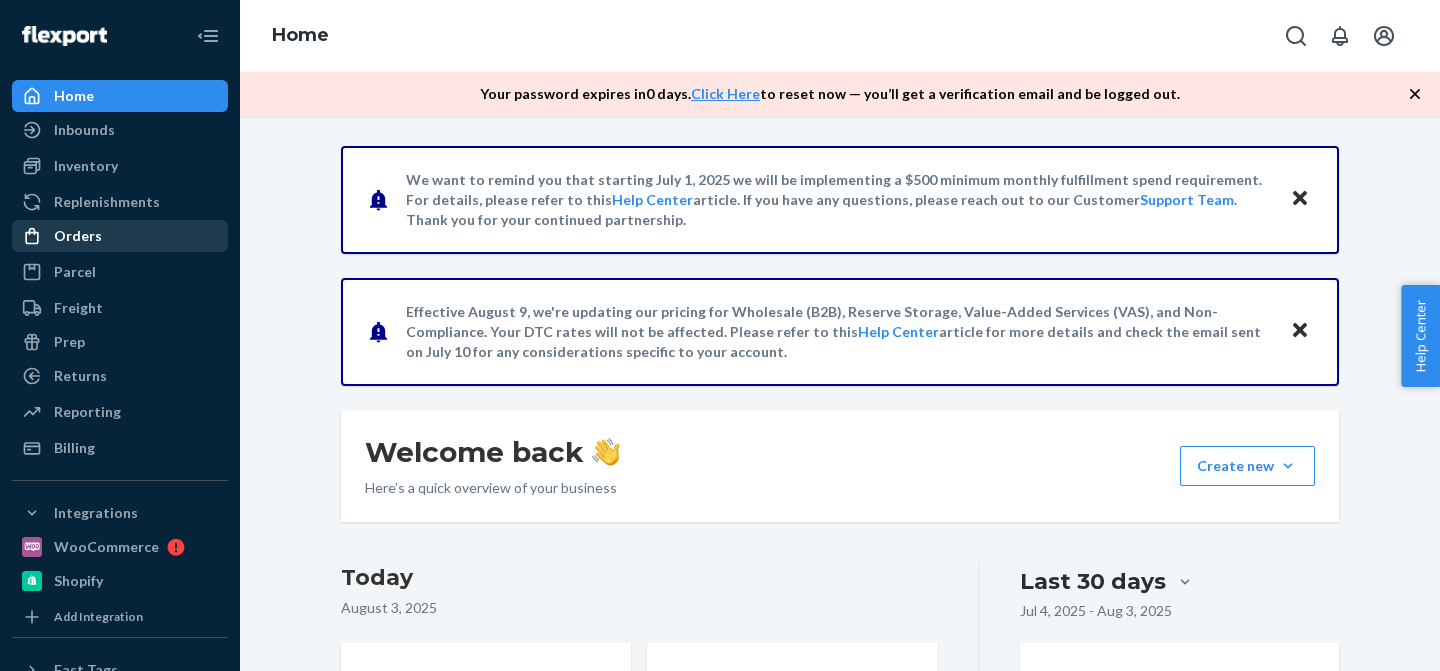 click on "Orders" at bounding box center [120, 236] 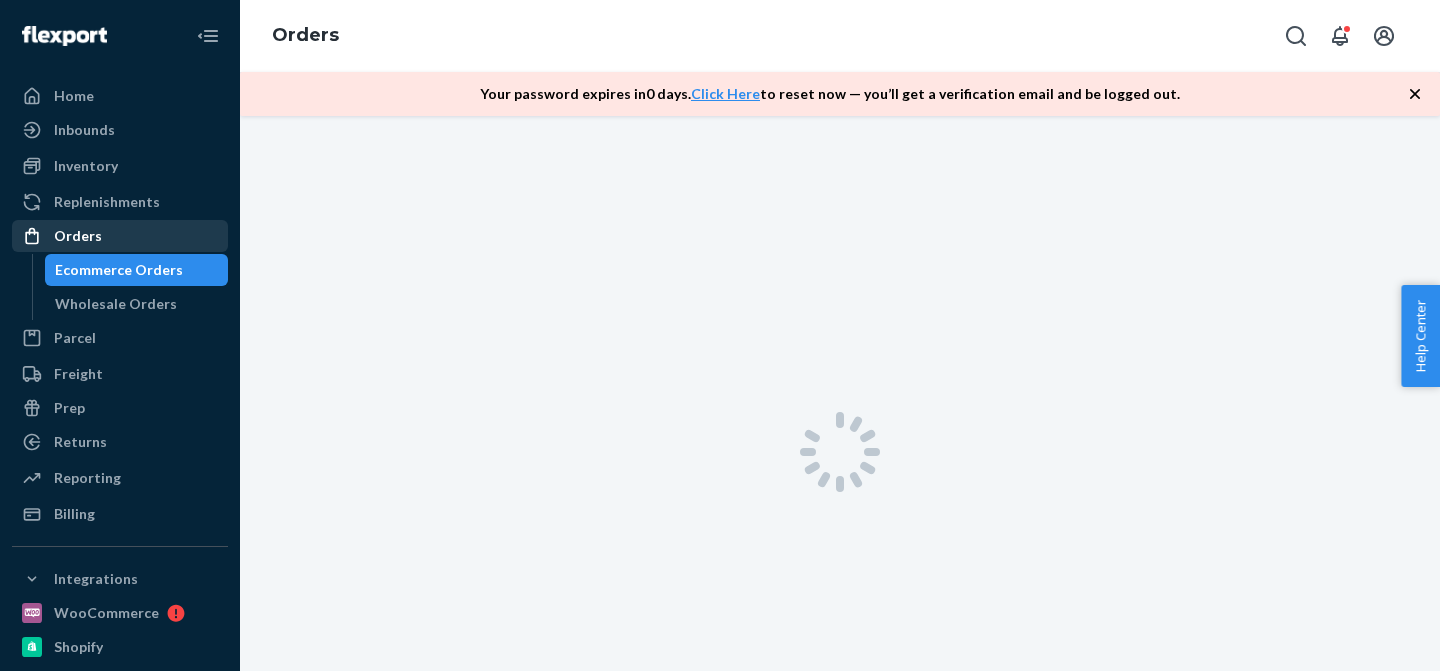 scroll, scrollTop: 0, scrollLeft: 0, axis: both 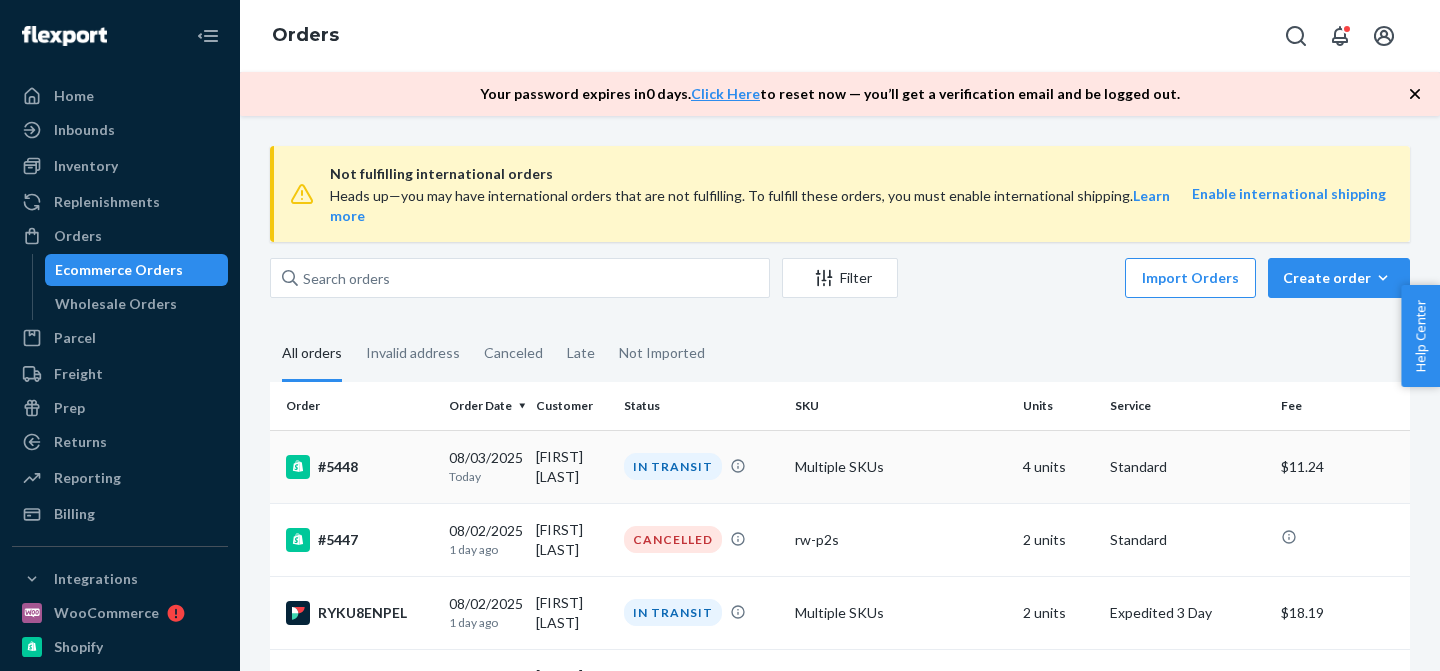 click on "Multiple SKUs" at bounding box center [901, 466] 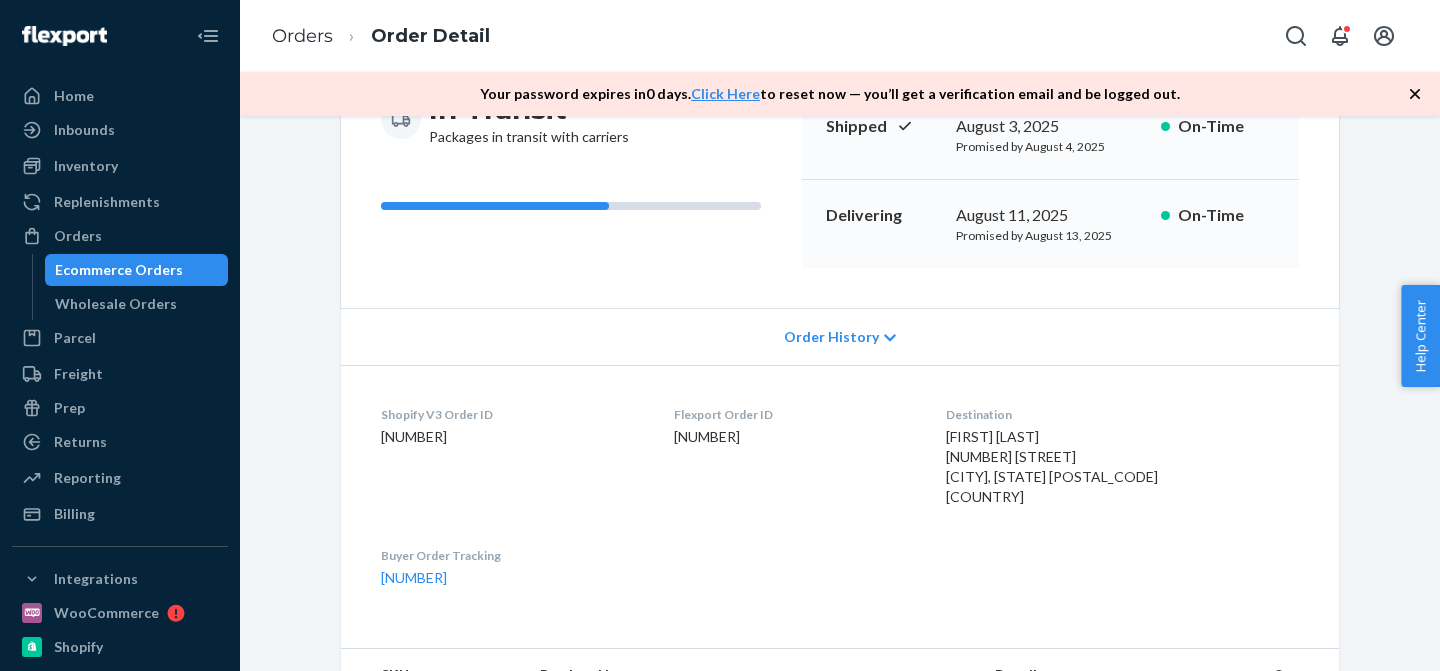 scroll, scrollTop: 0, scrollLeft: 0, axis: both 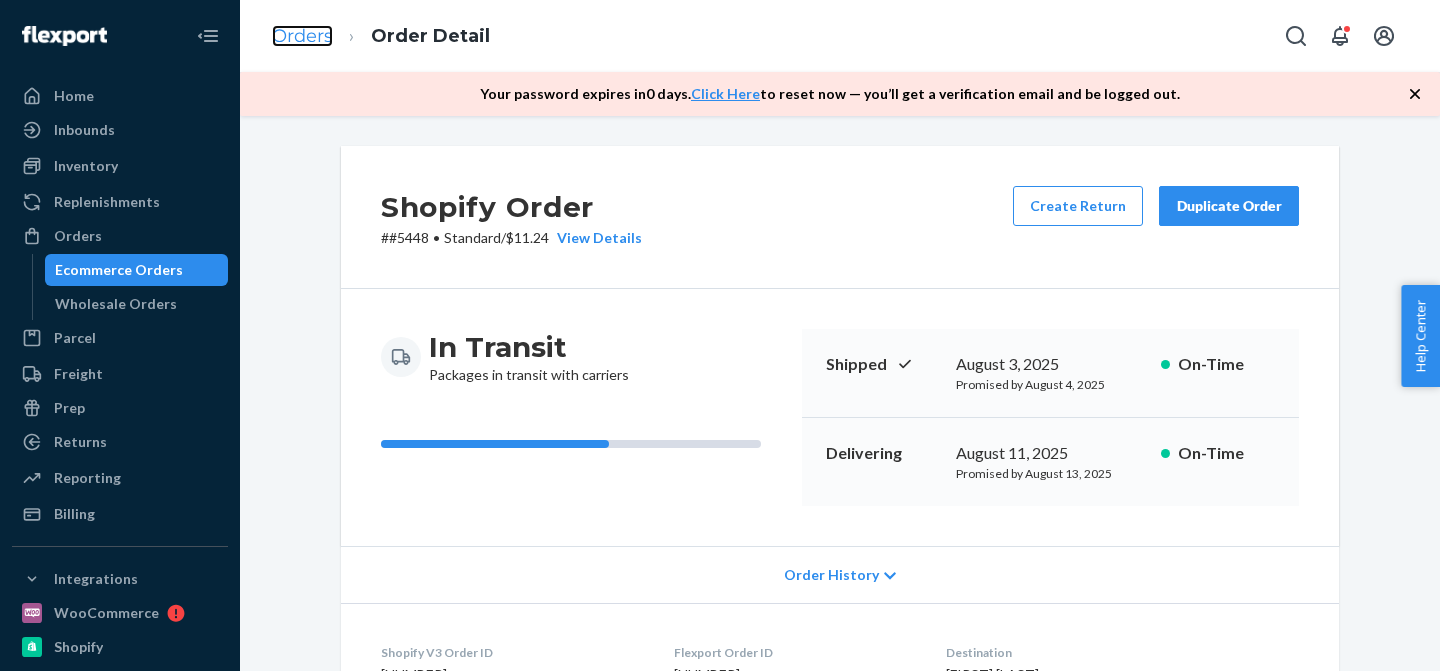 click on "Orders" at bounding box center [302, 36] 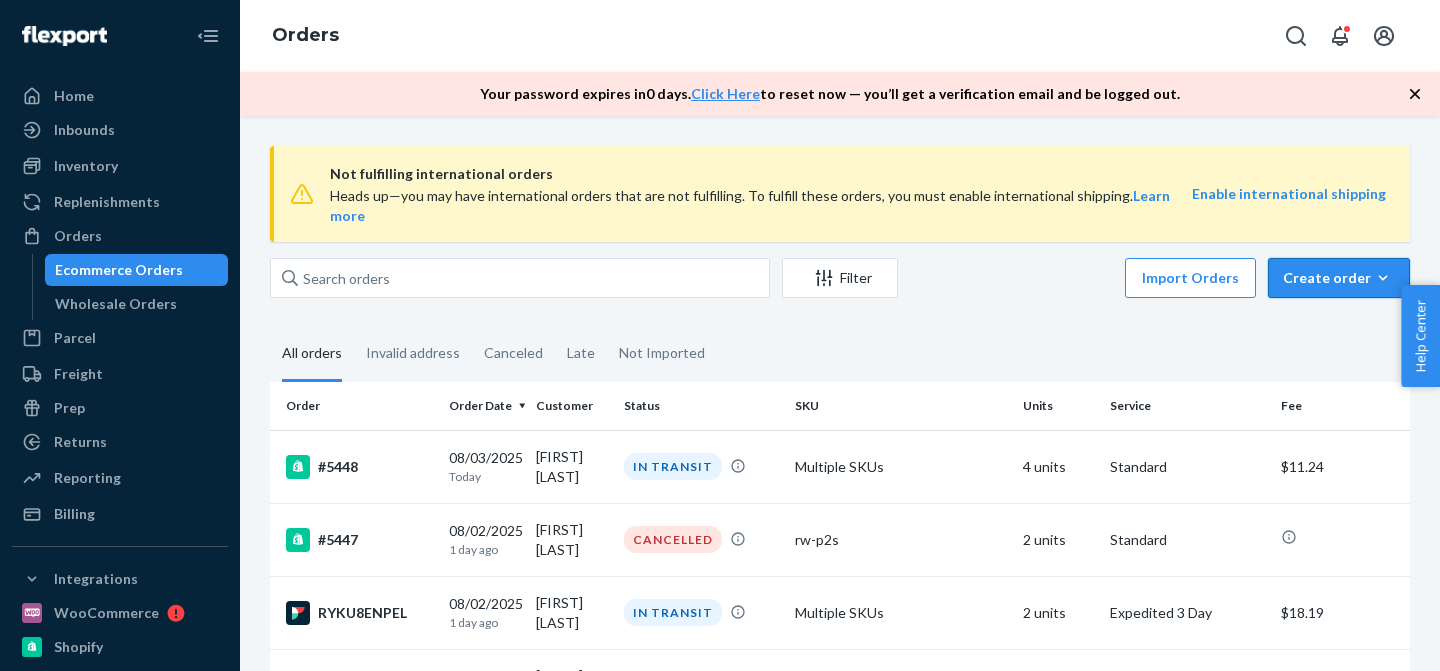 click on "Create order Ecommerce order Removal order" at bounding box center [1339, 278] 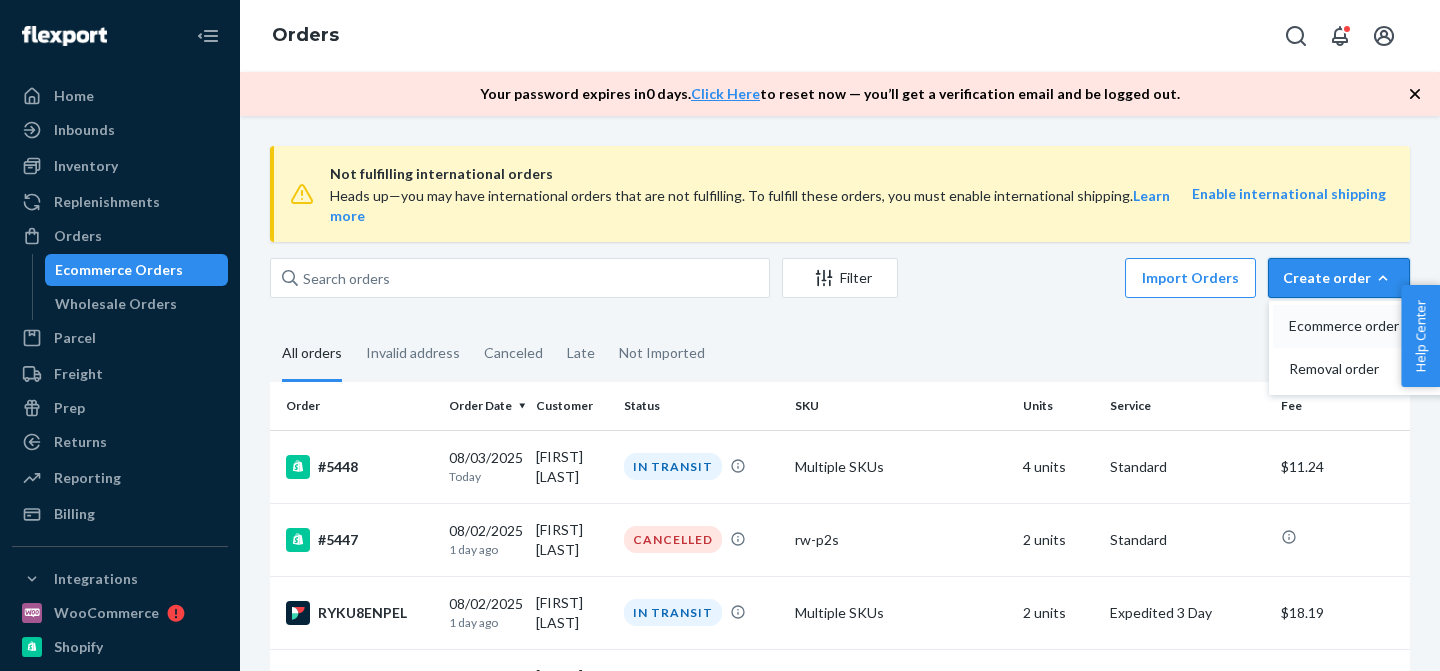 click on "Ecommerce order" at bounding box center (1351, 326) 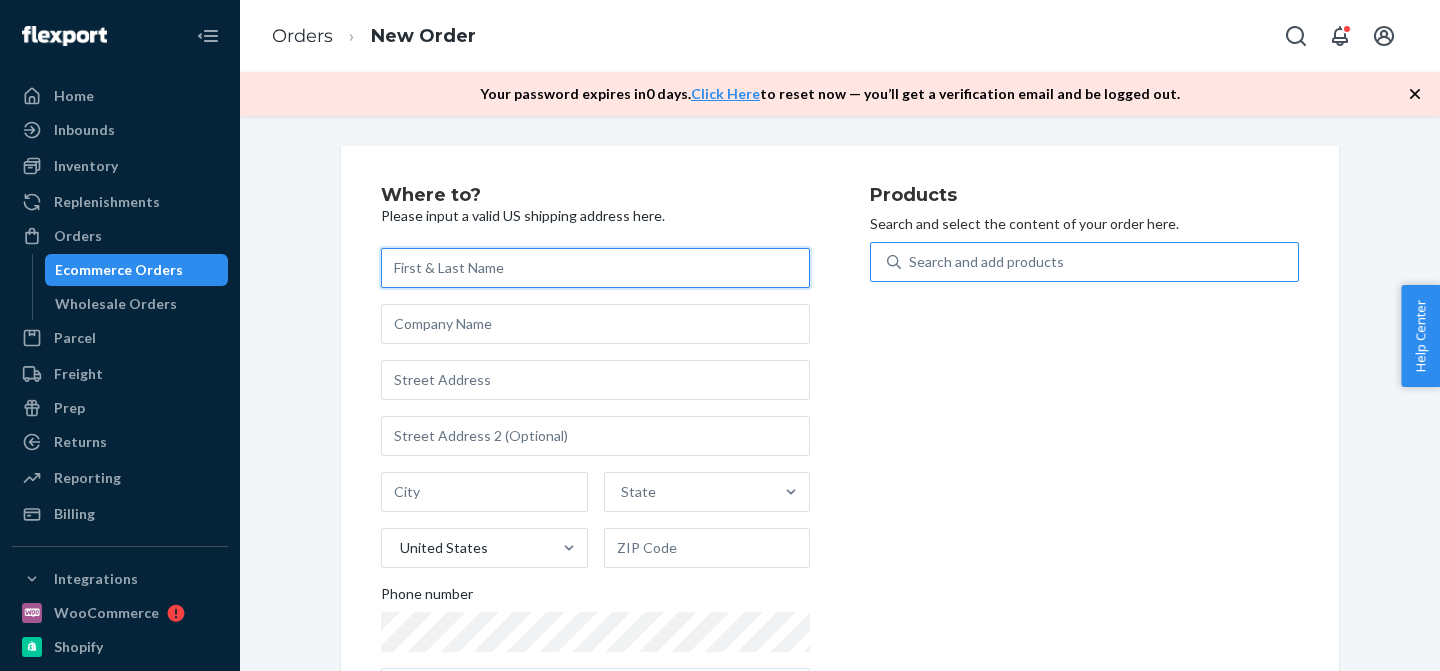 paste on "[FIRST] [LAST]" 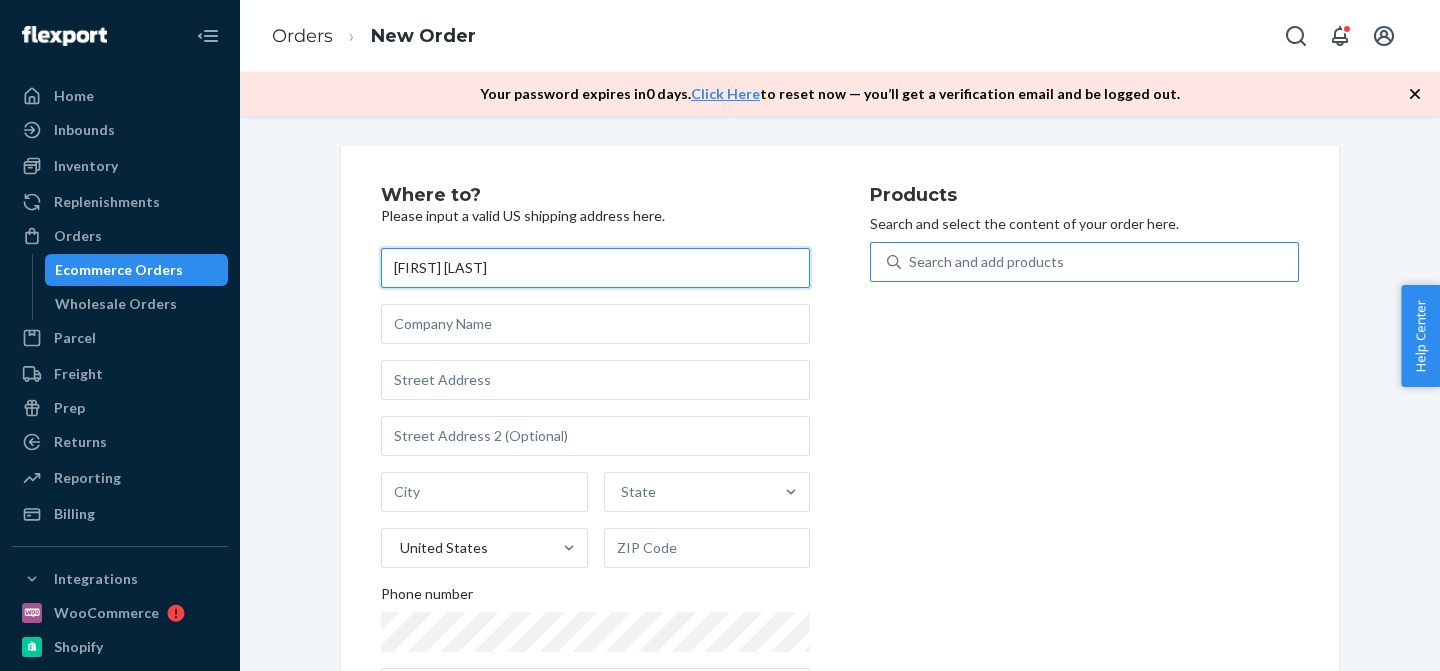type on "[FIRST] [LAST]" 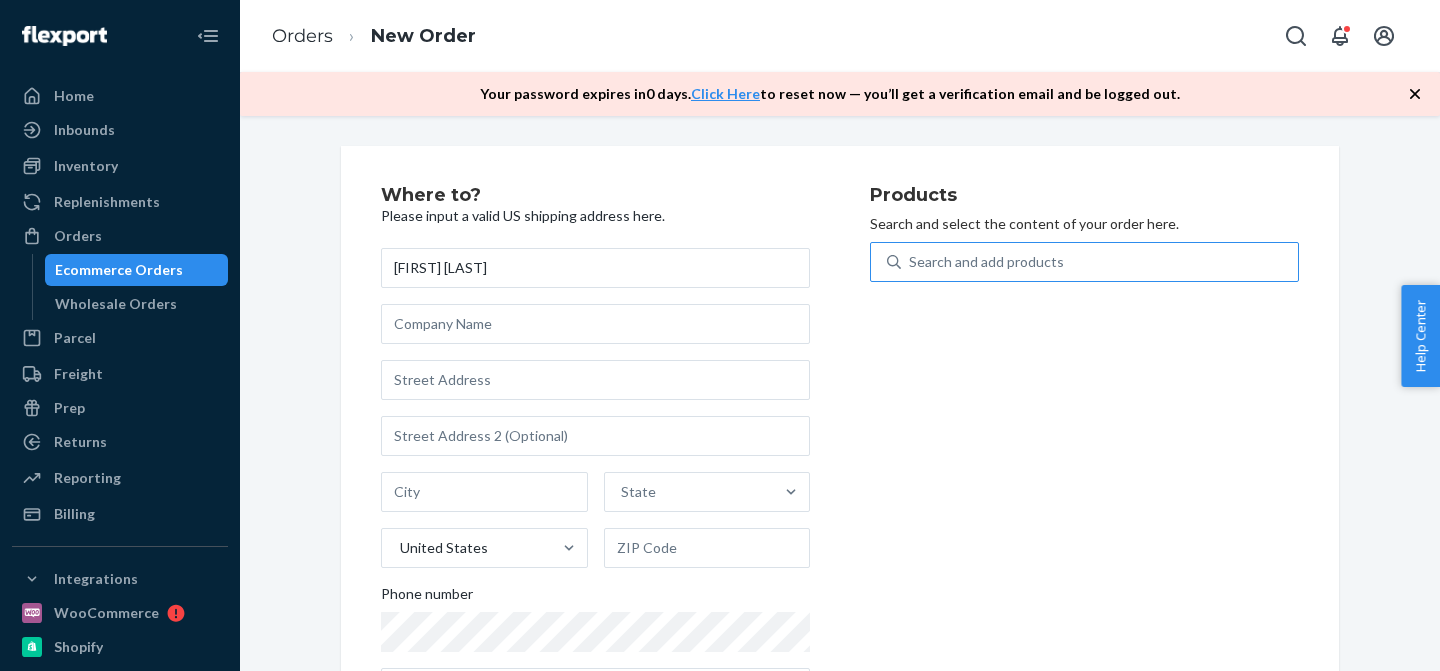 click on "Search and add products" at bounding box center (986, 262) 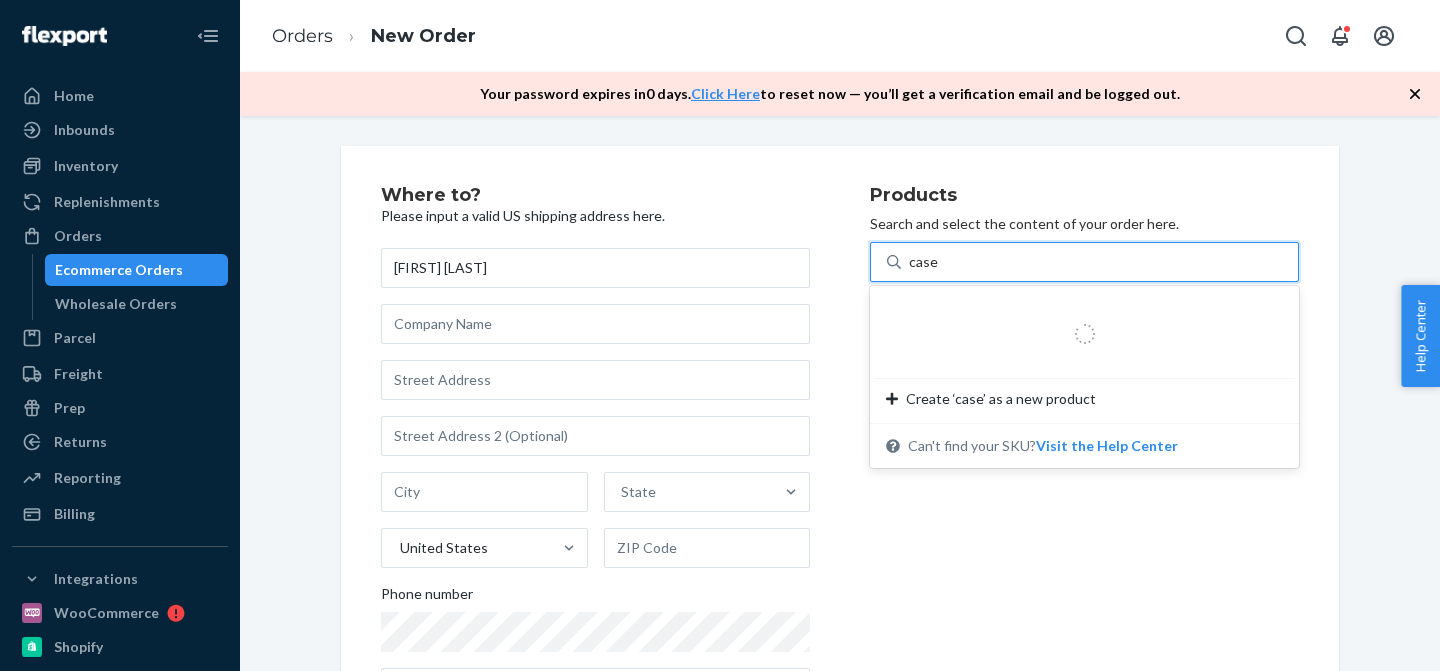 type on "case p" 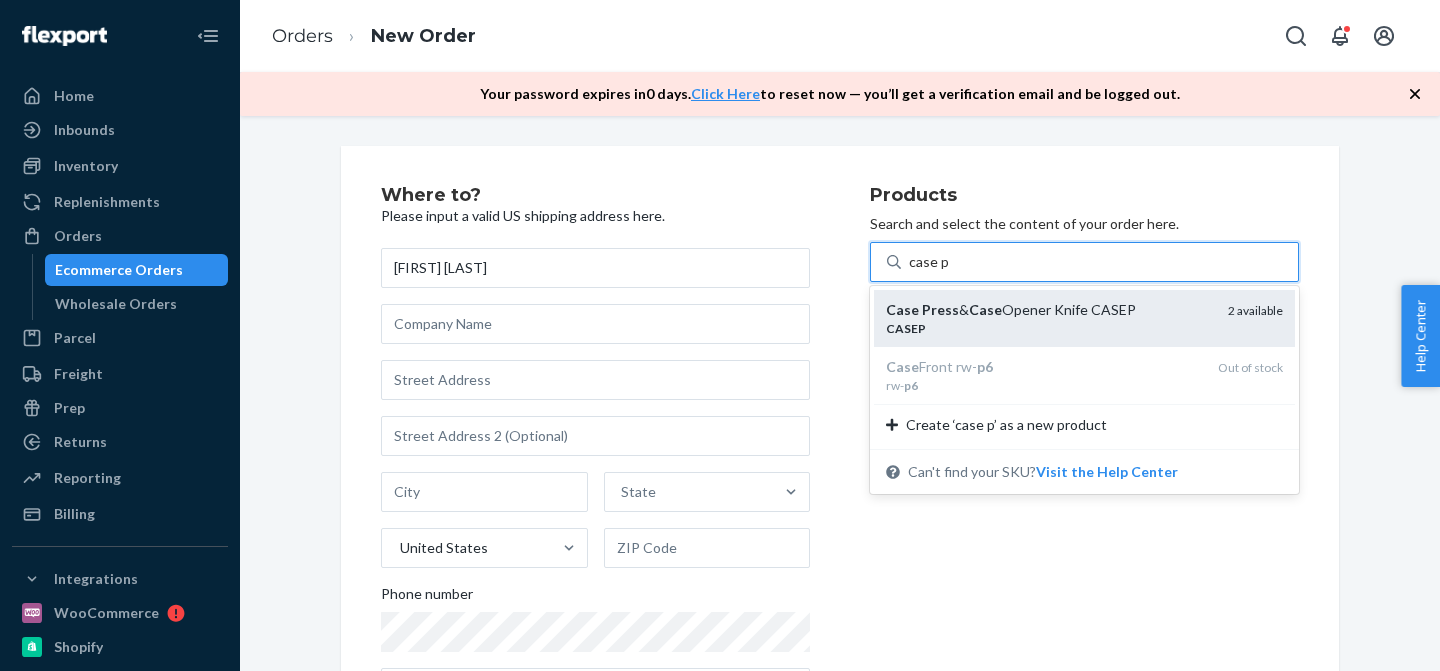 click on "Press" at bounding box center [940, 309] 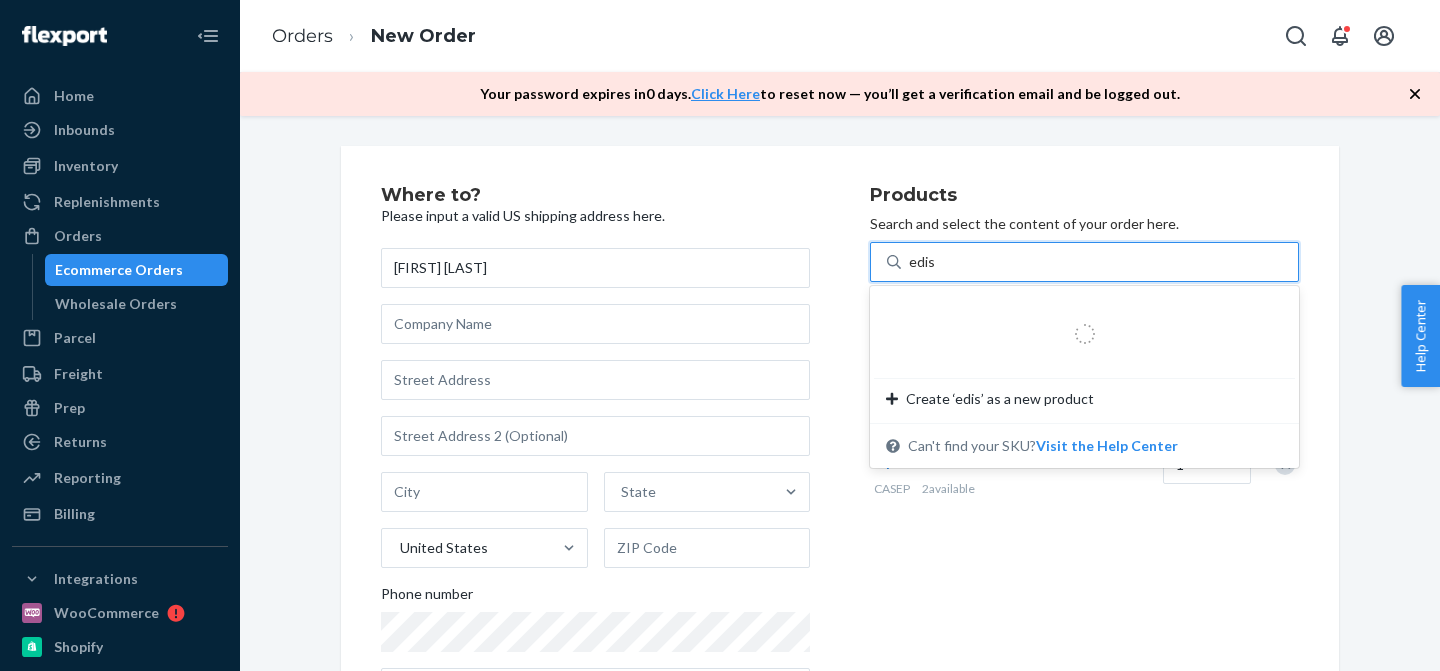 type on "edison" 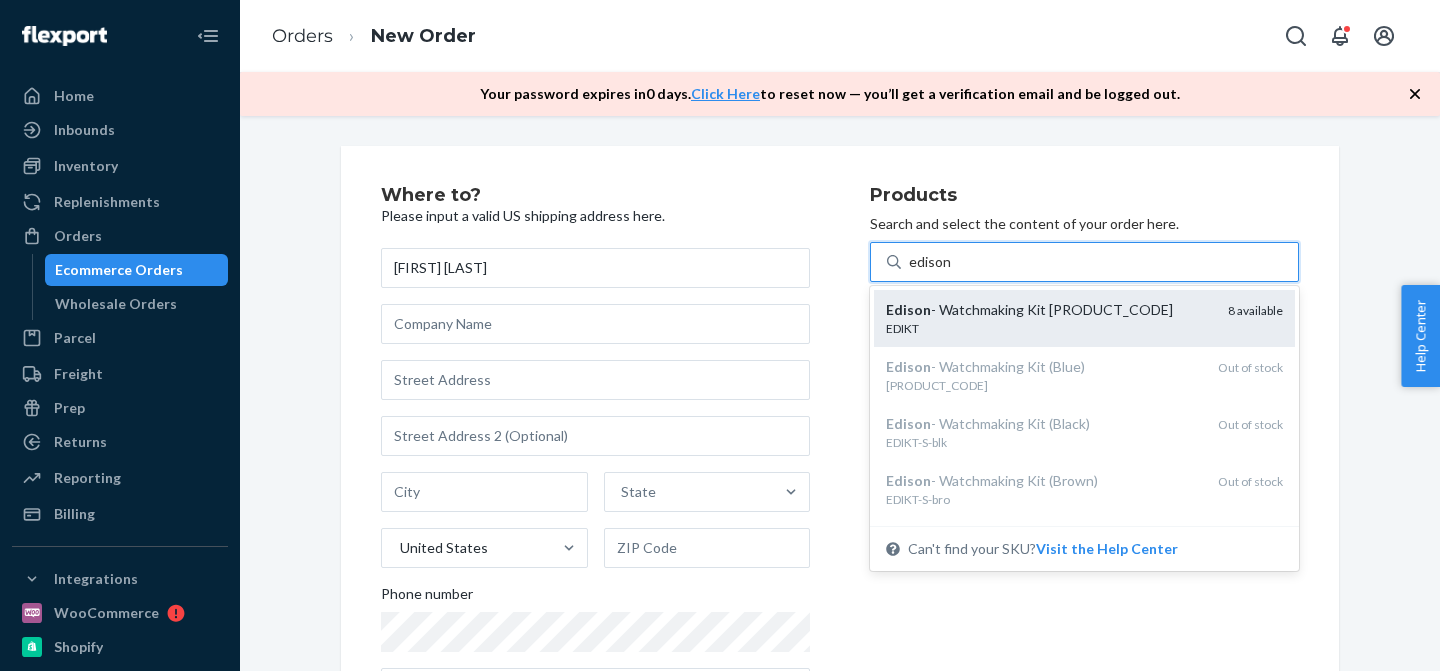 click on "EDIKT" at bounding box center [1049, 328] 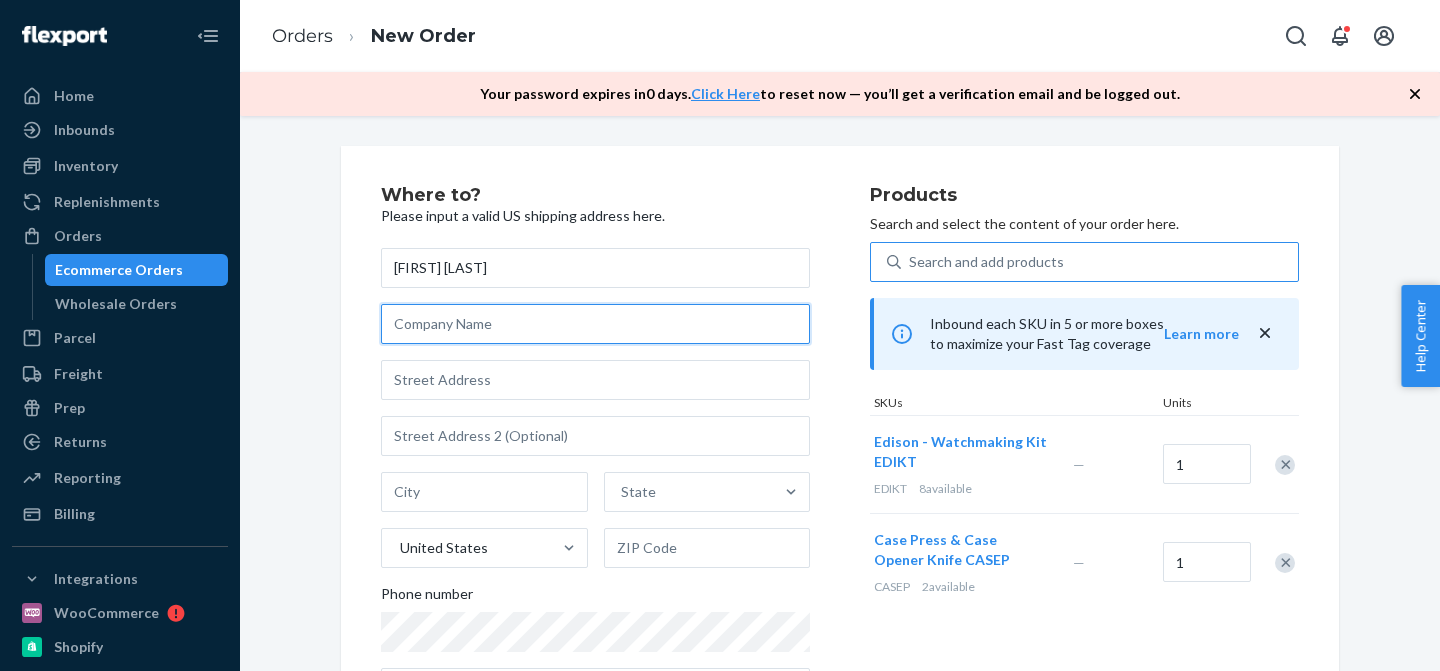 click at bounding box center (595, 324) 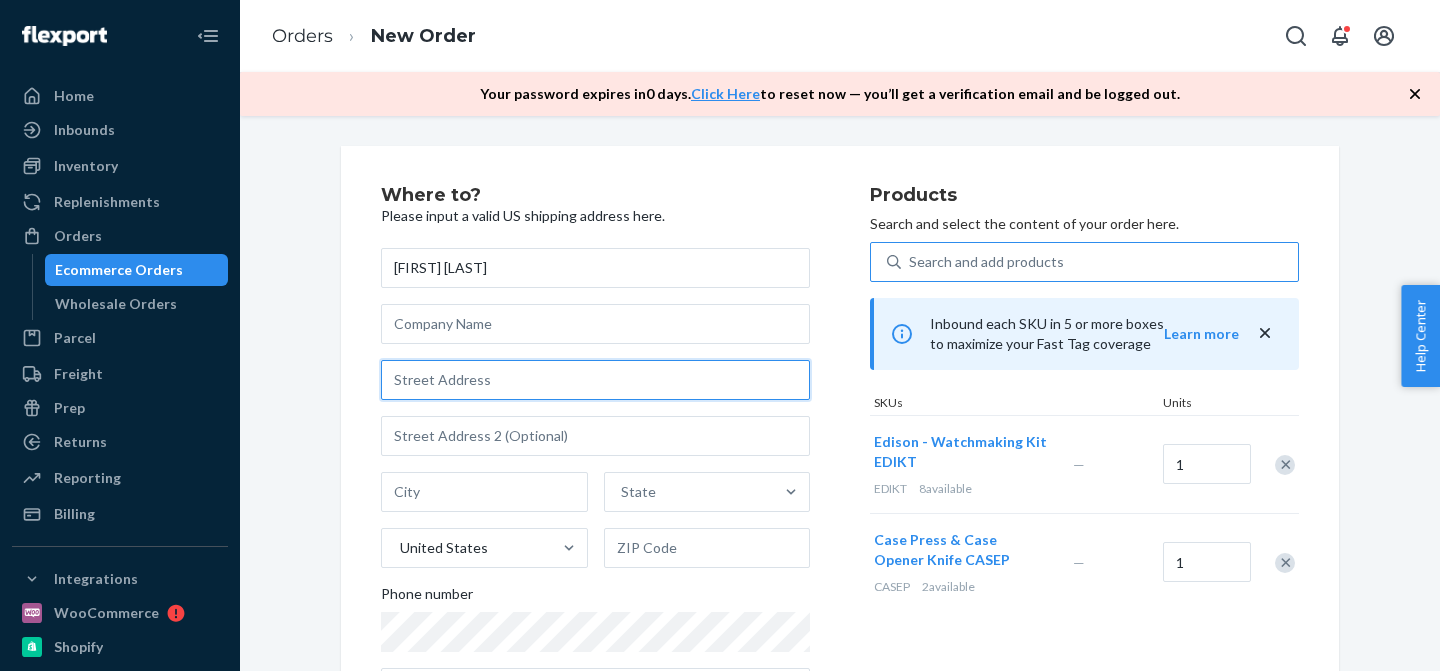 click at bounding box center (595, 380) 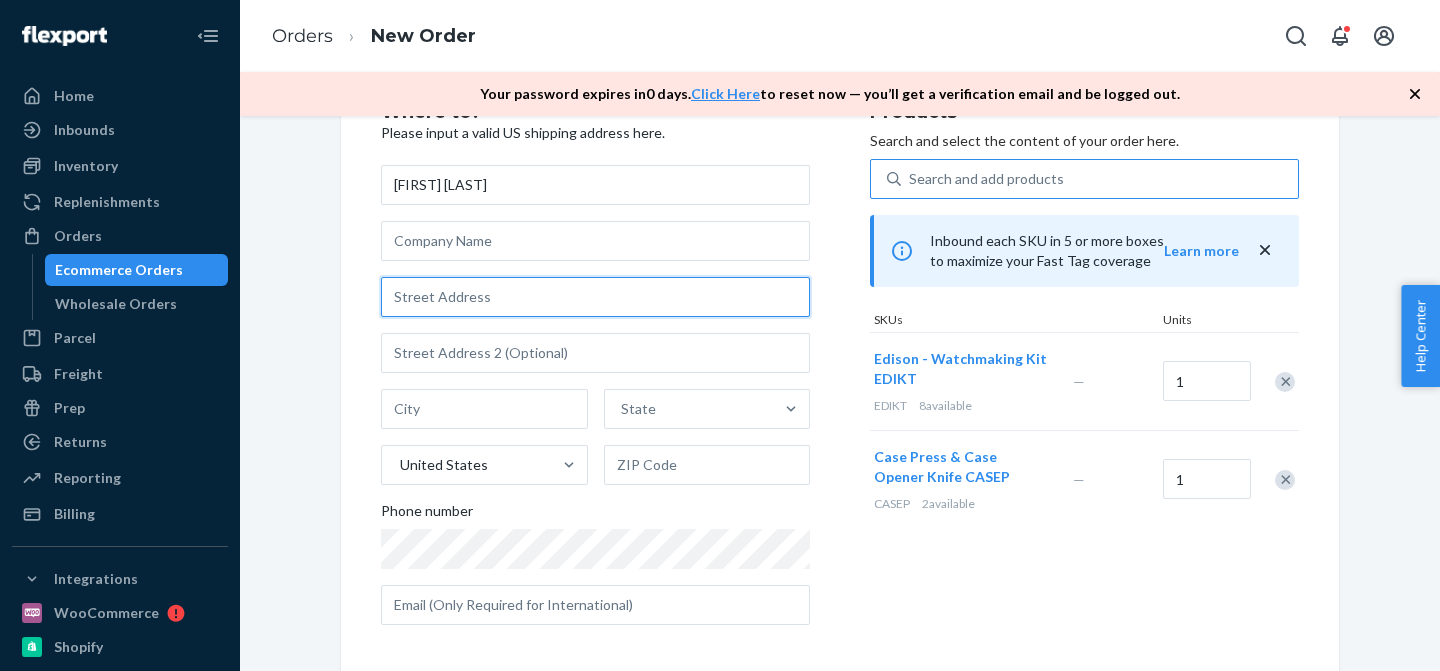 scroll, scrollTop: 93, scrollLeft: 0, axis: vertical 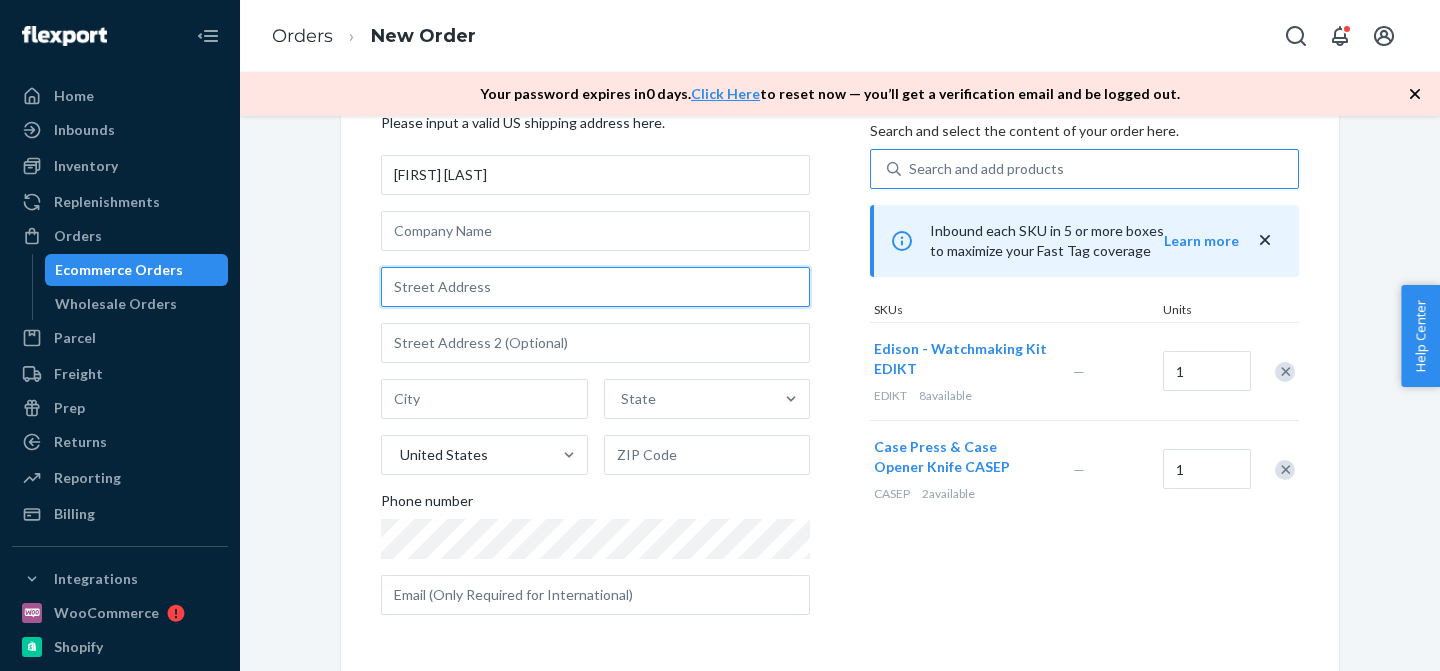 paste on "[NUMBER] [STREET]" 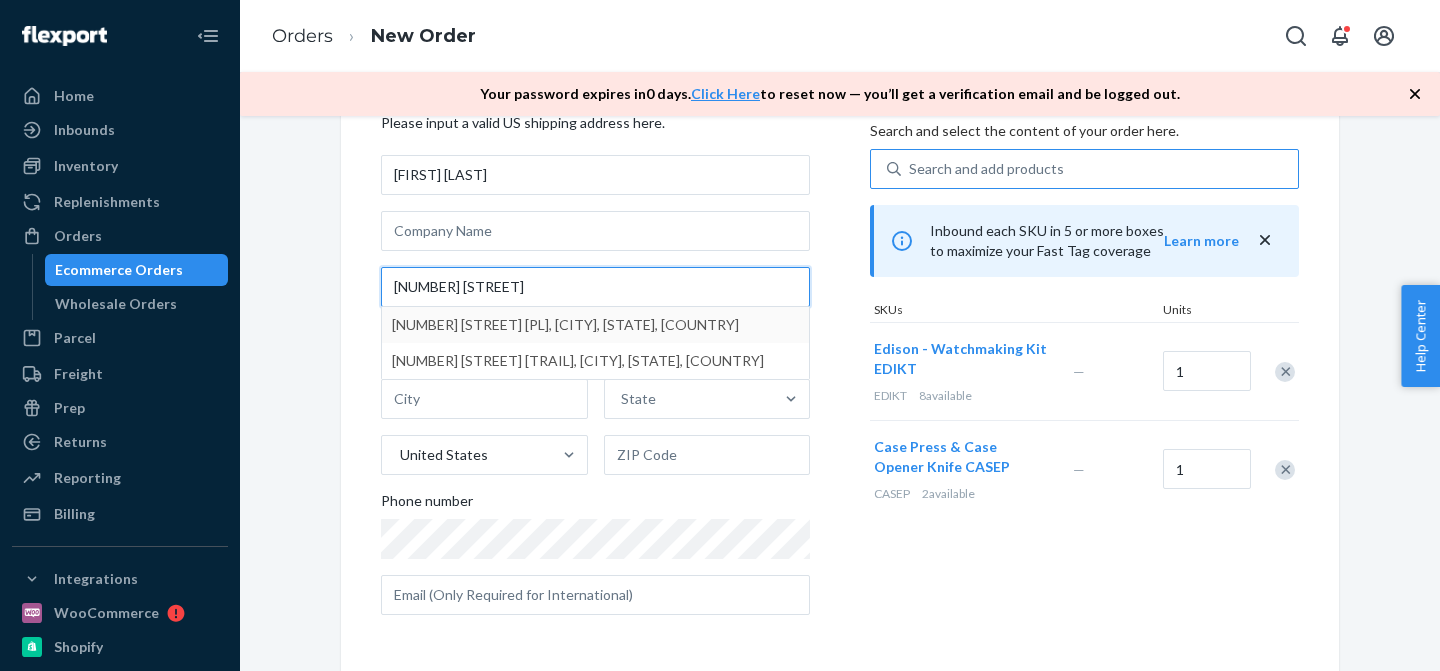 type on "[NUMBER] [STREET]" 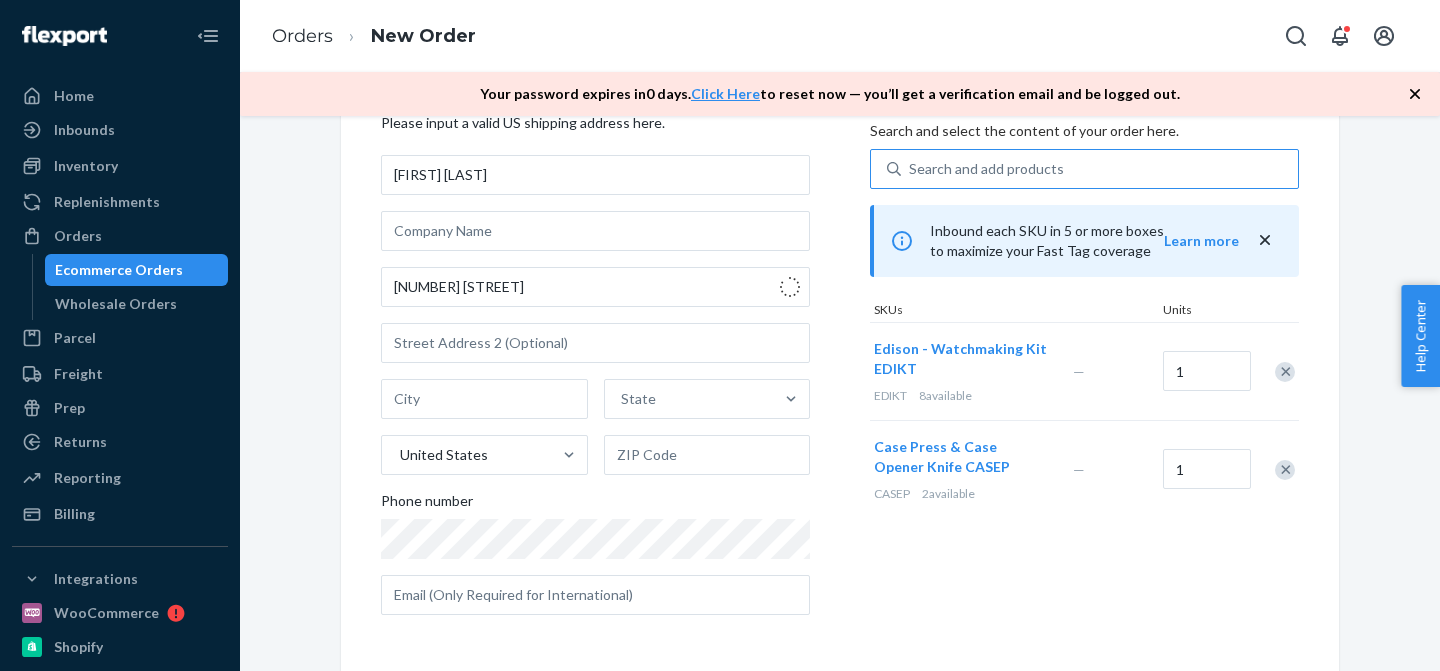 type on "[CITY]" 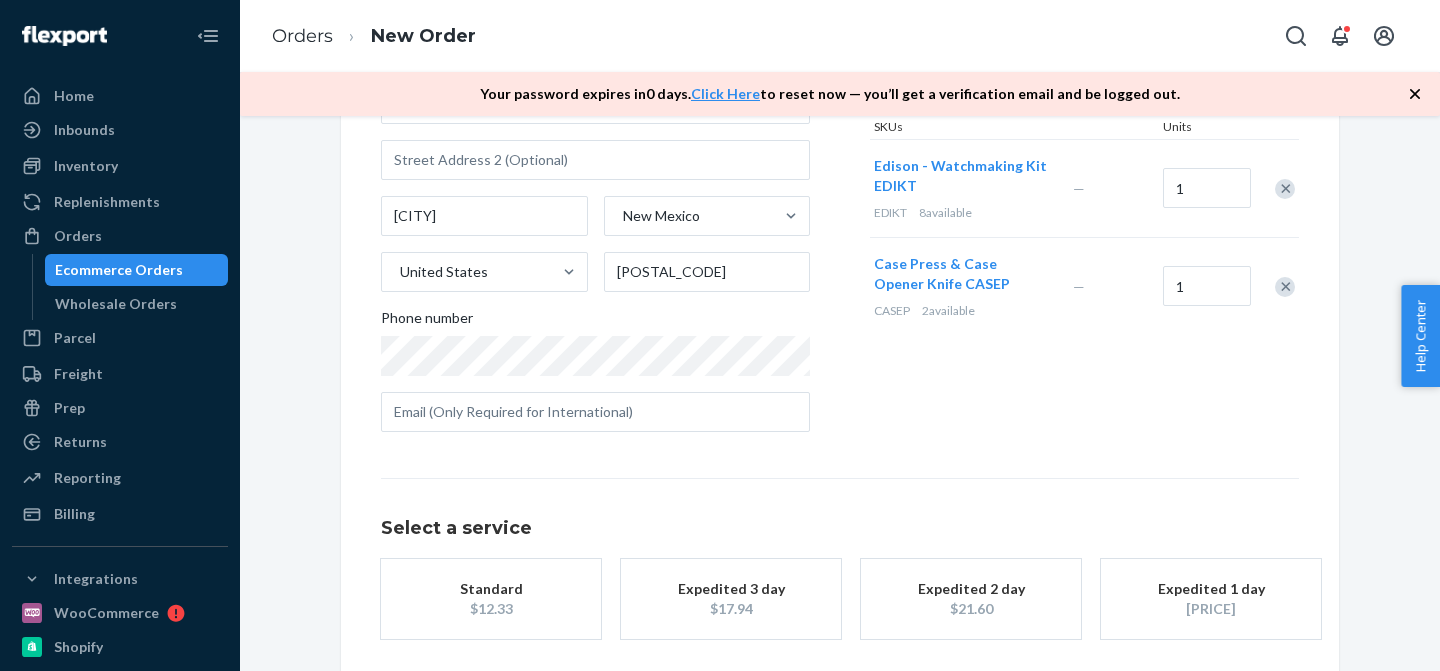 scroll, scrollTop: 278, scrollLeft: 0, axis: vertical 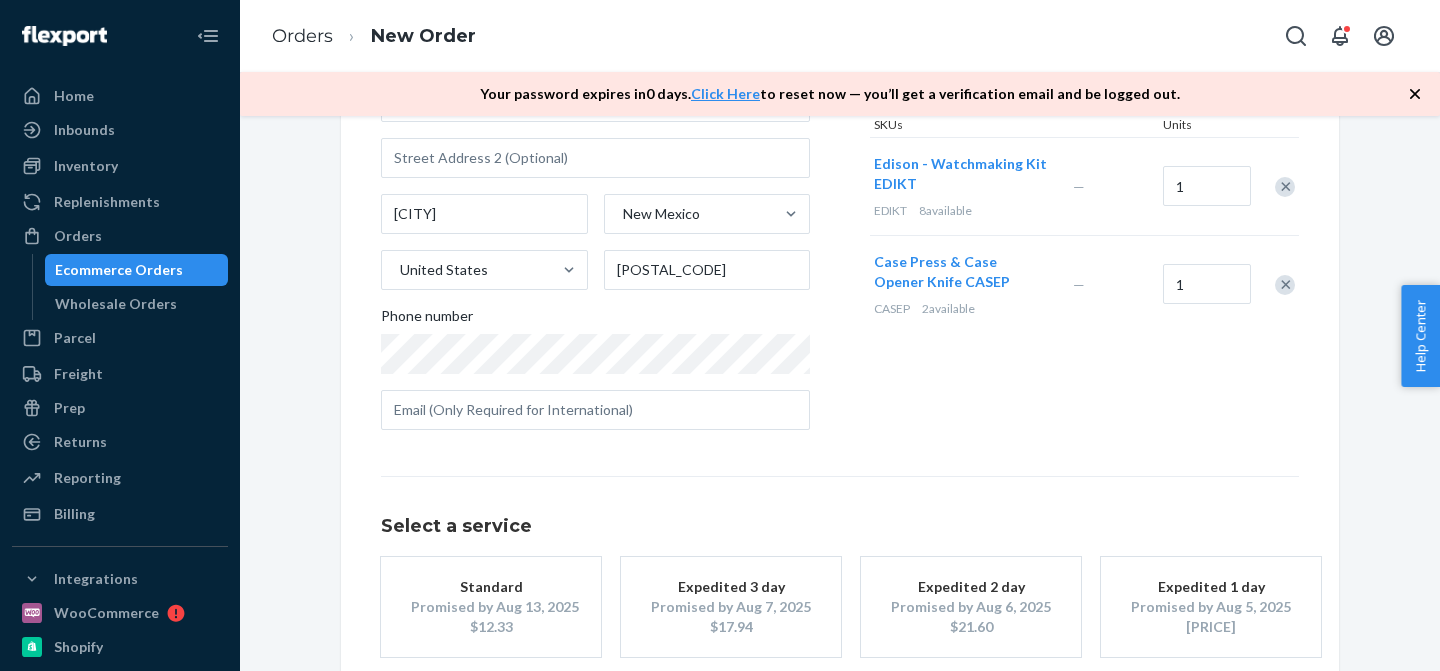 click on "Promised by Aug 7, 2025" at bounding box center (731, 607) 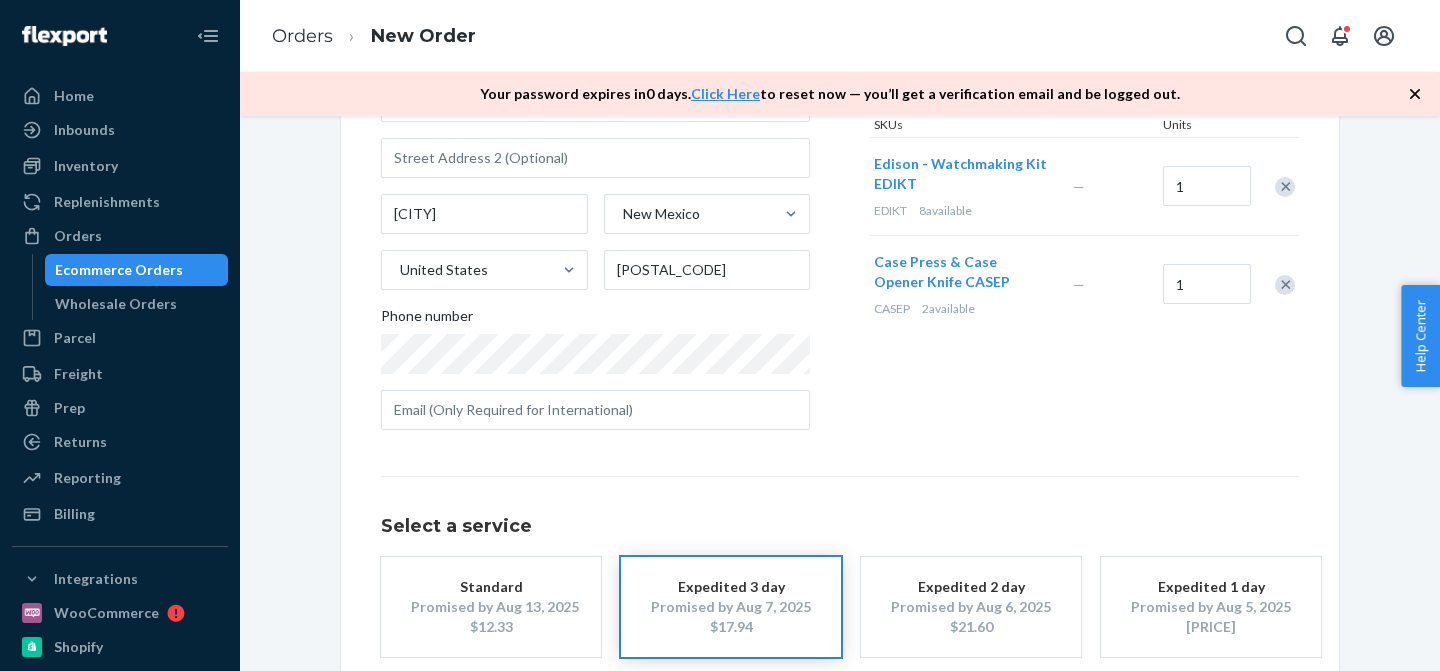 scroll, scrollTop: 384, scrollLeft: 0, axis: vertical 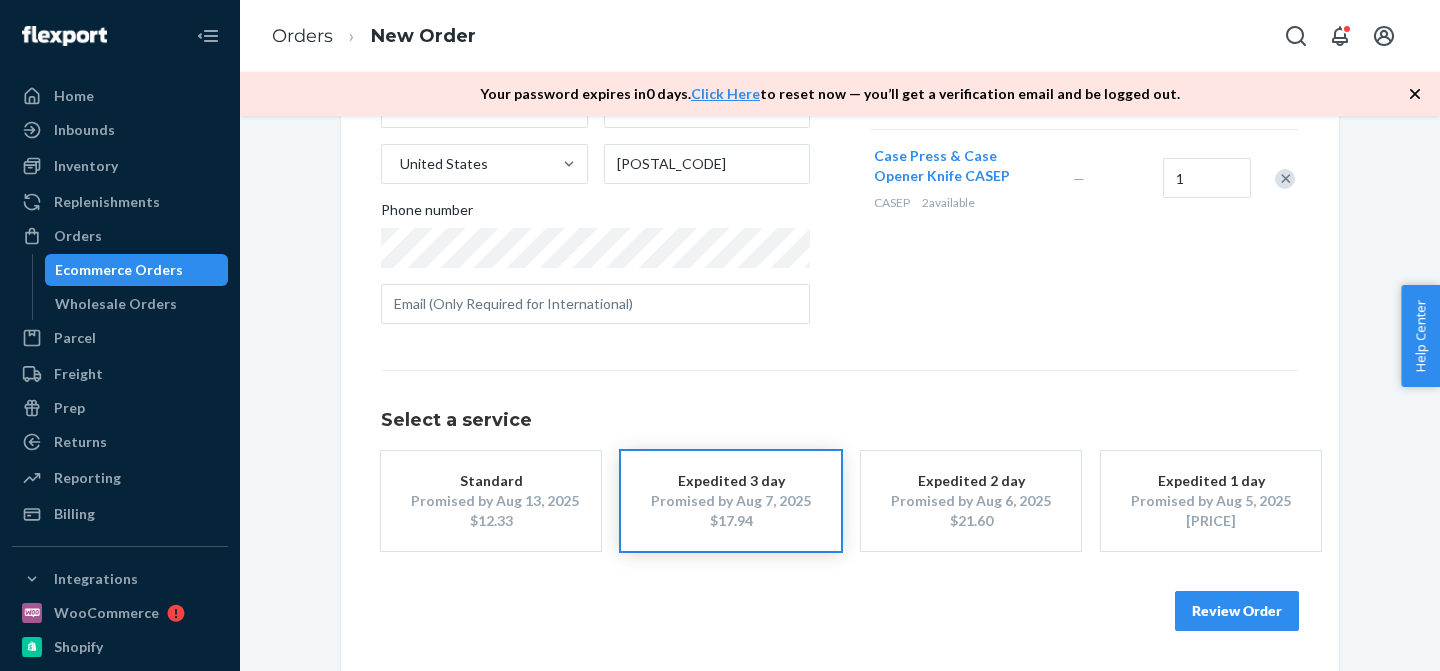 click on "Review Order" at bounding box center (1237, 611) 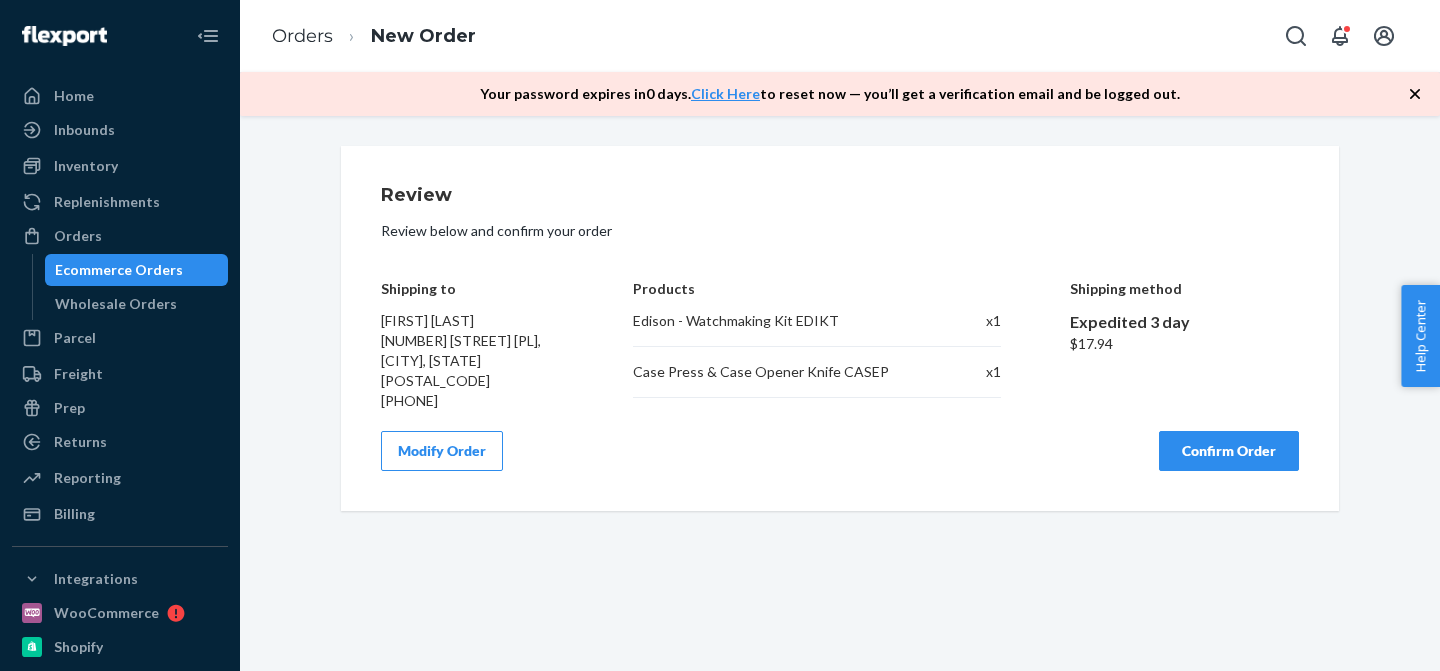 click on "Confirm Order" at bounding box center (1229, 451) 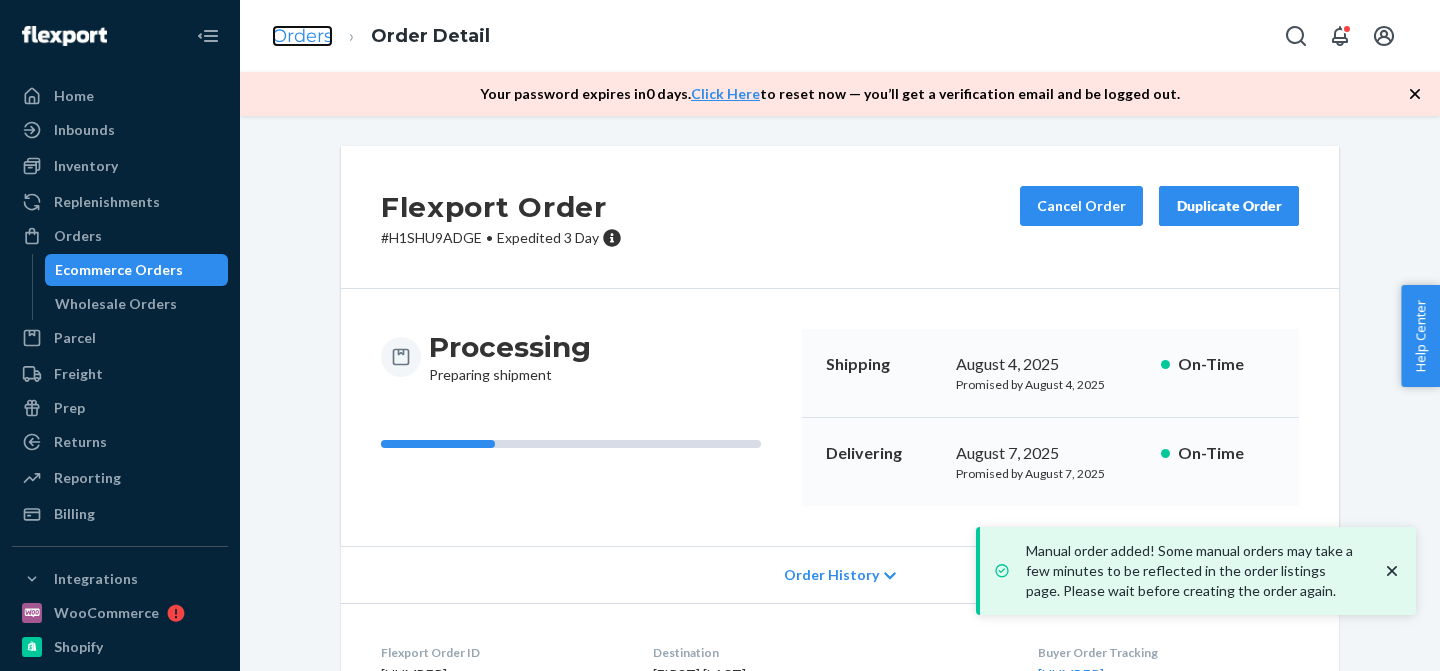 click on "Orders" at bounding box center [302, 36] 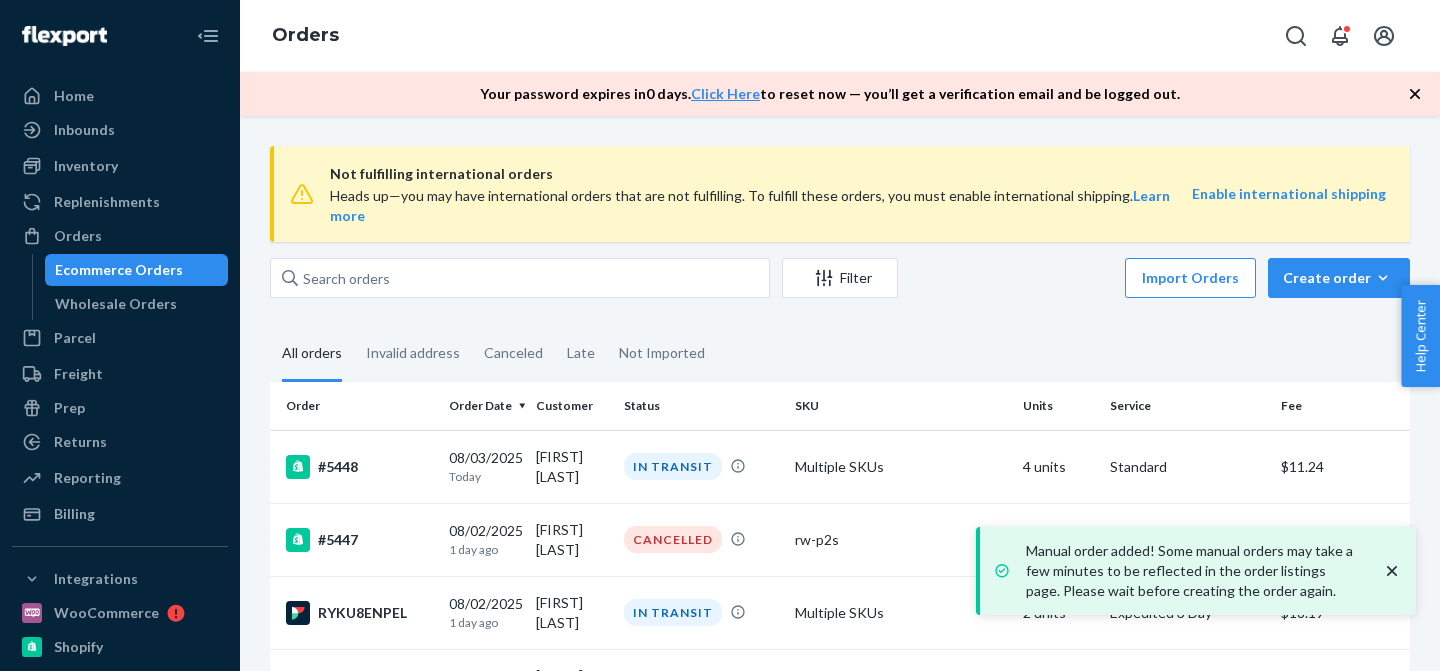 scroll, scrollTop: 81, scrollLeft: 0, axis: vertical 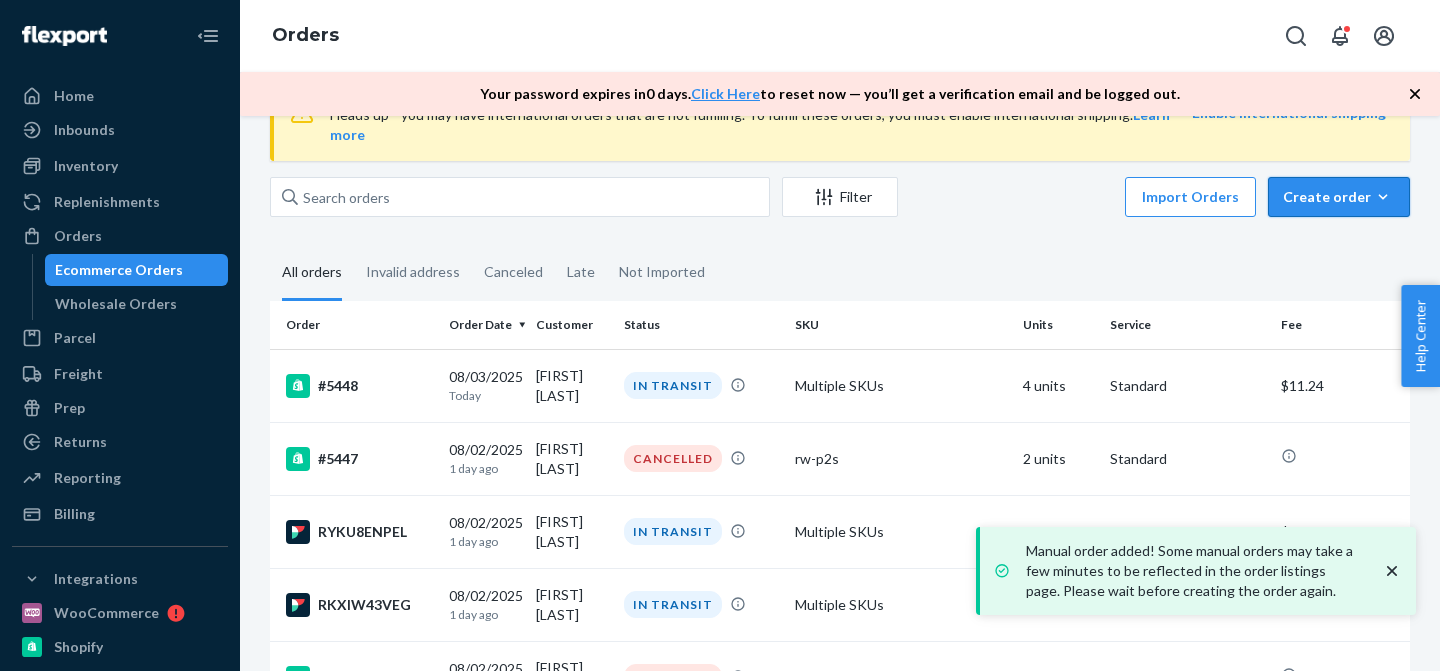 click on "Create order" at bounding box center (1339, 197) 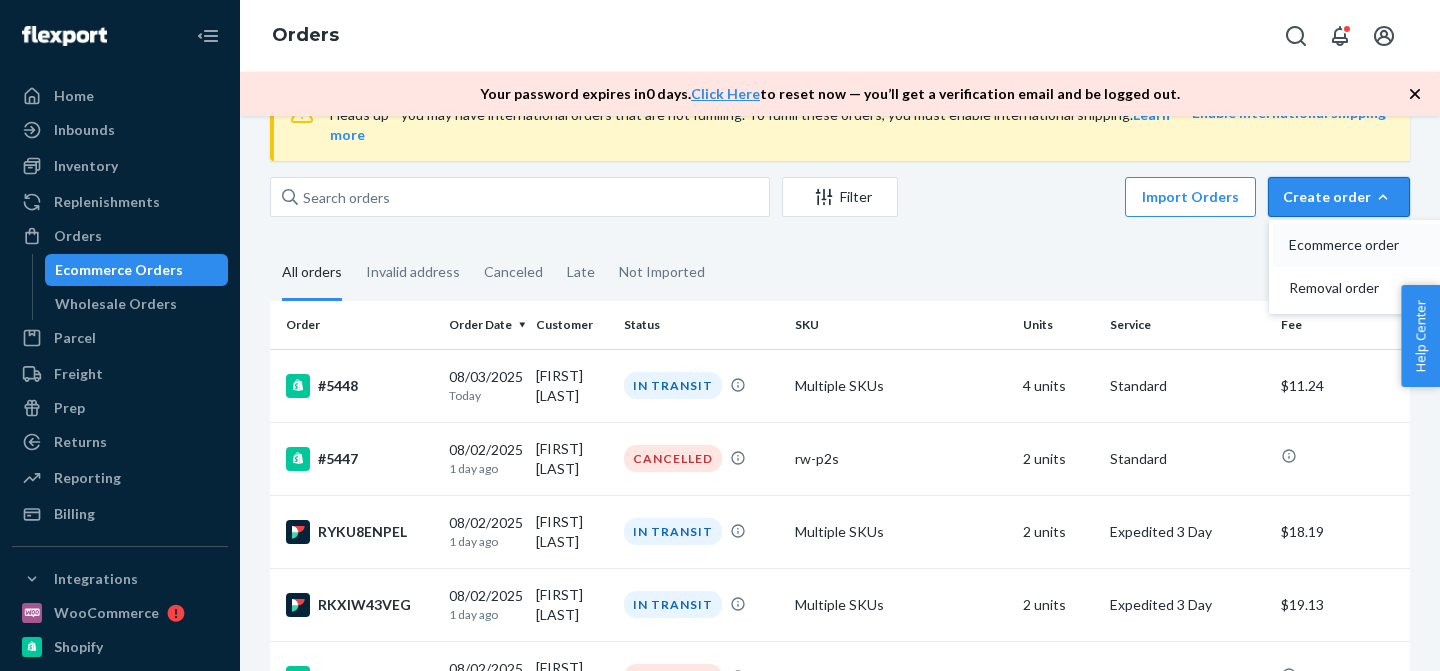 click on "Ecommerce order" at bounding box center (1351, 245) 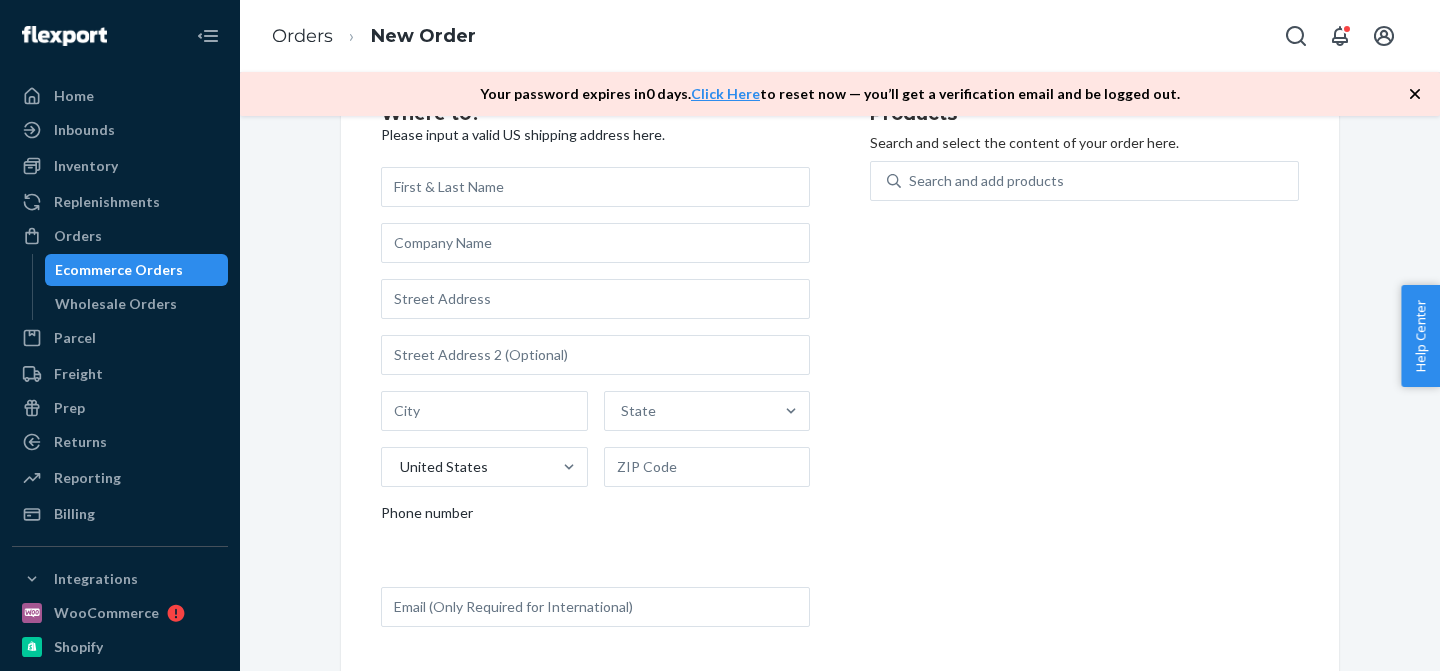 scroll, scrollTop: 0, scrollLeft: 0, axis: both 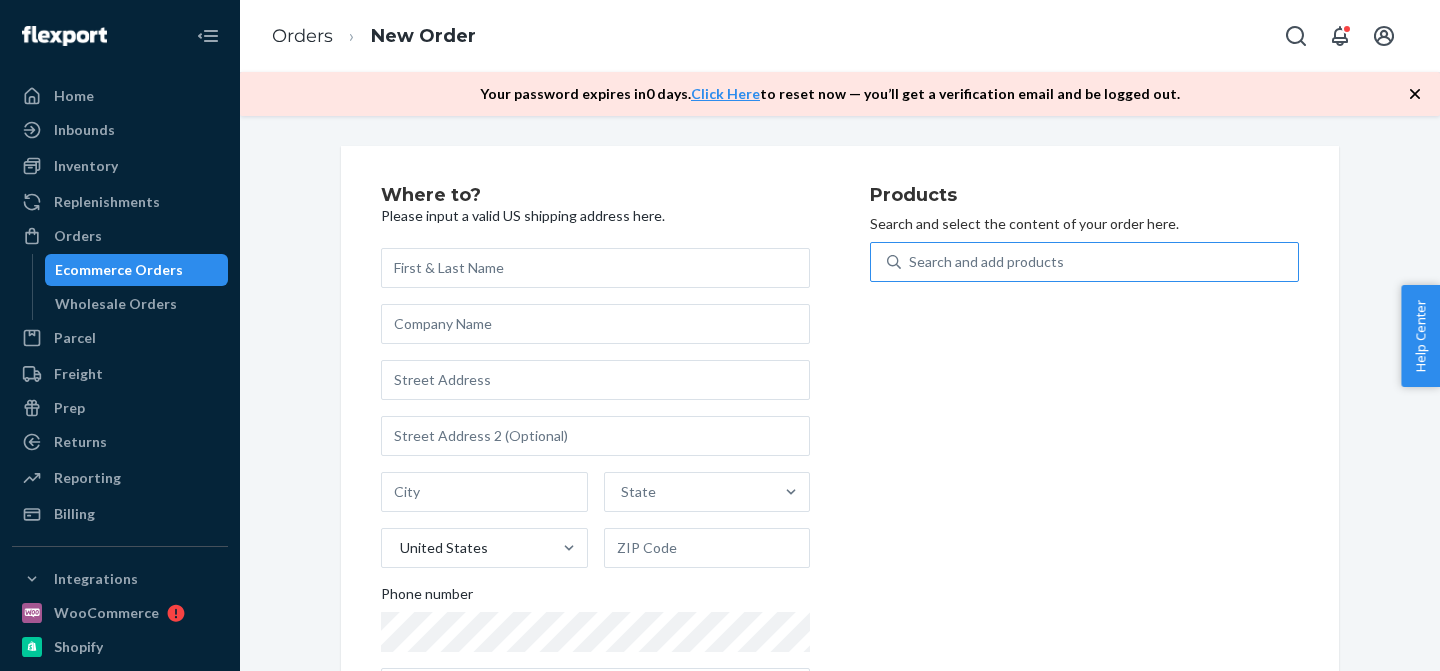 click on "Search and add products" at bounding box center (1099, 262) 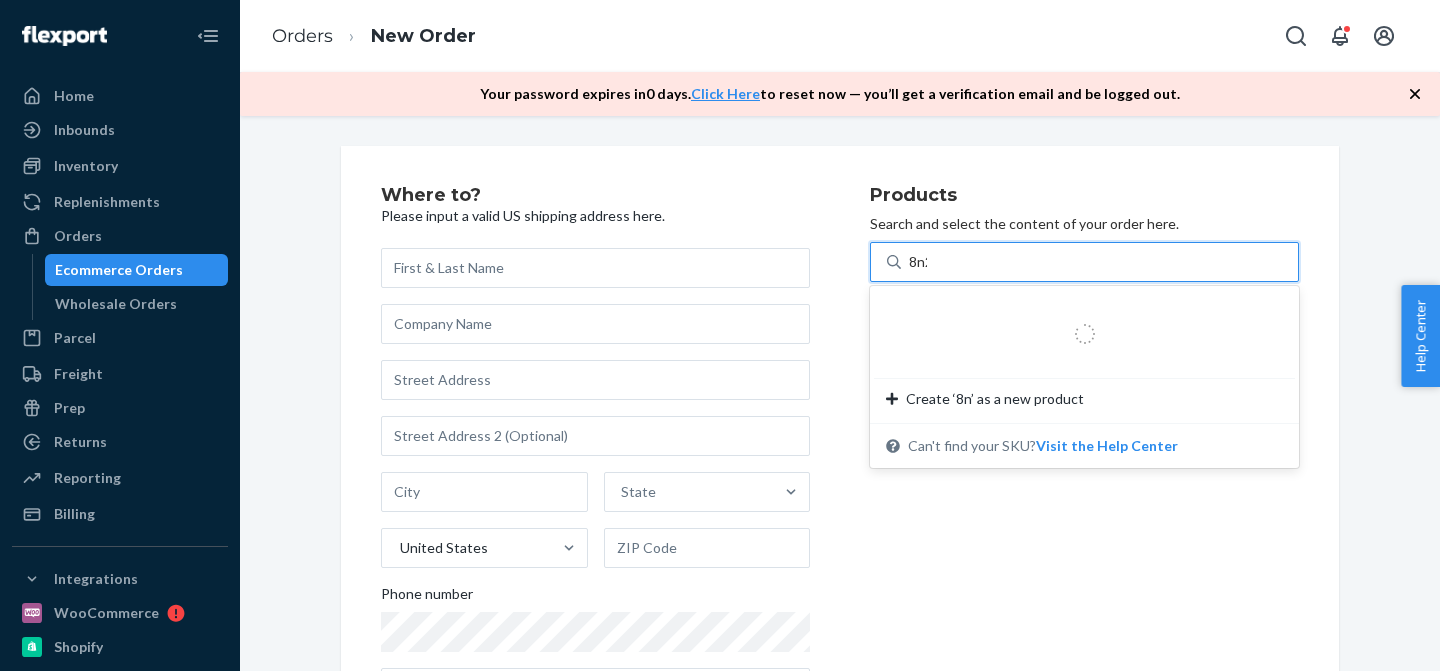 type on "8n24" 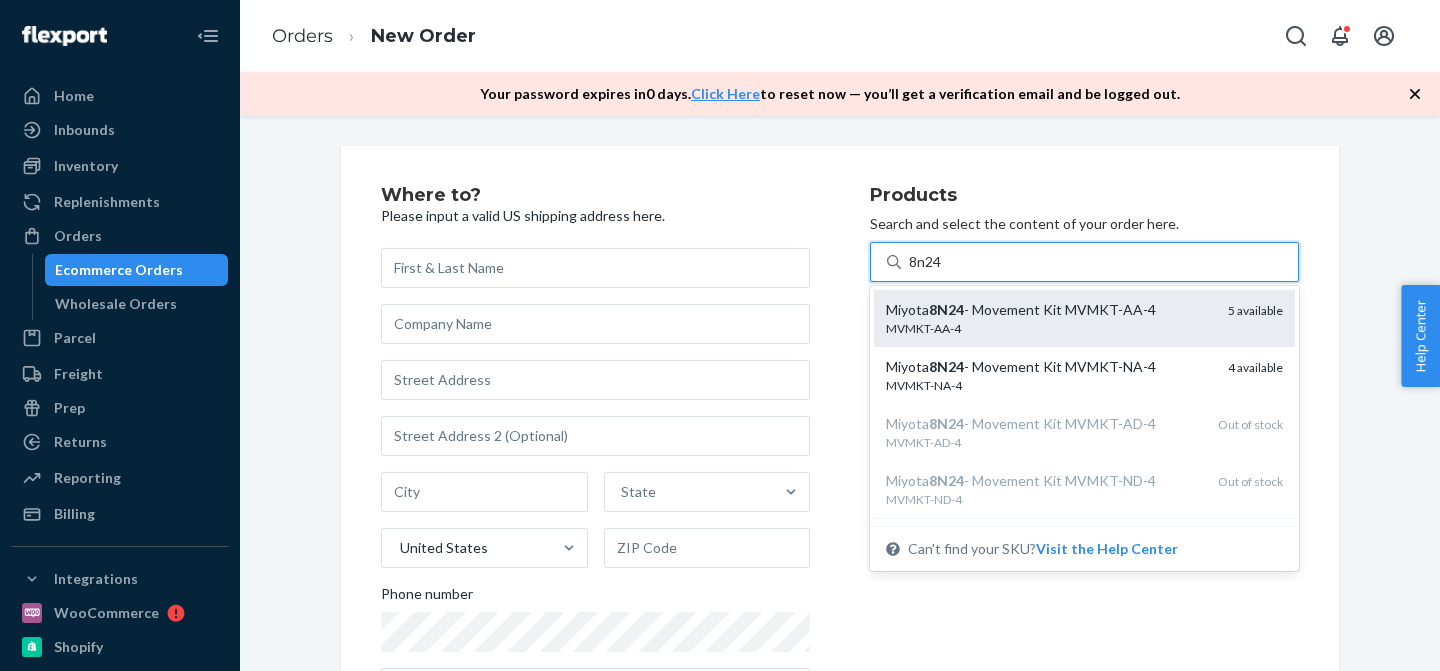 click on "[BRAND] [NUMBER] - Movement Kit [PRODUCT_CODE]" at bounding box center [1049, 310] 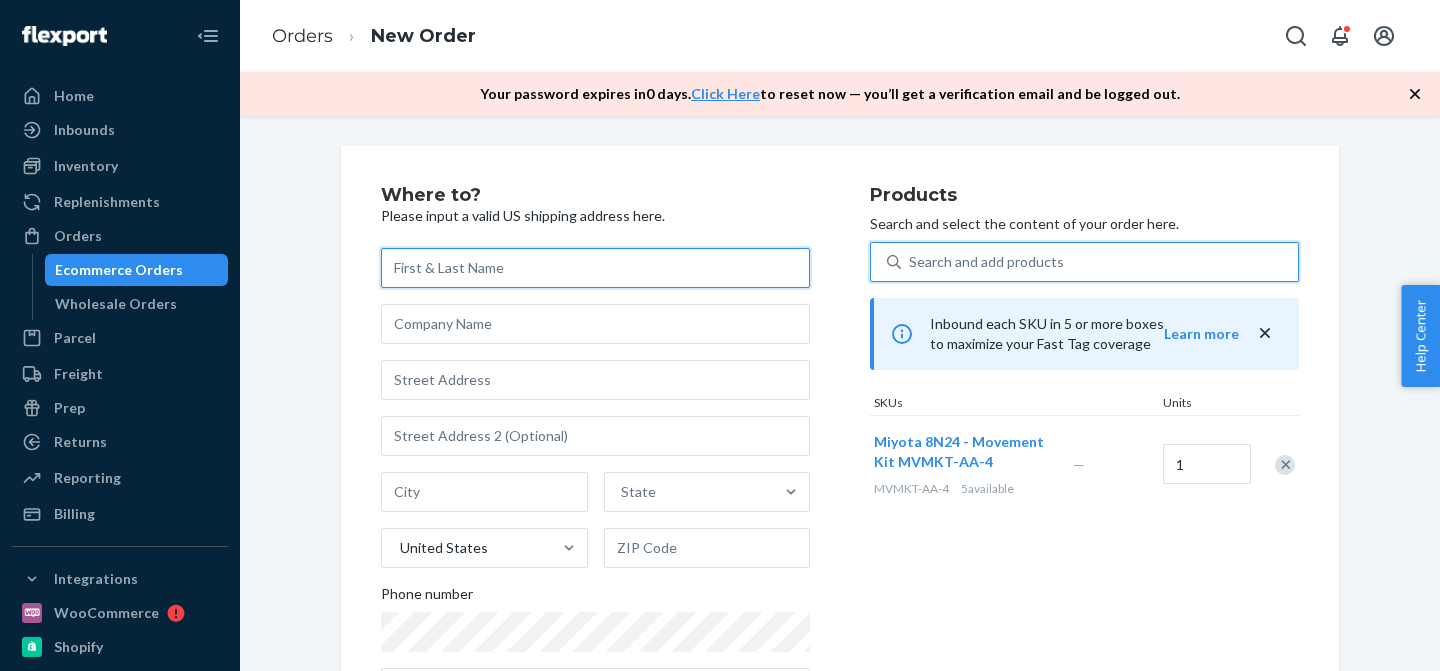 click at bounding box center [595, 268] 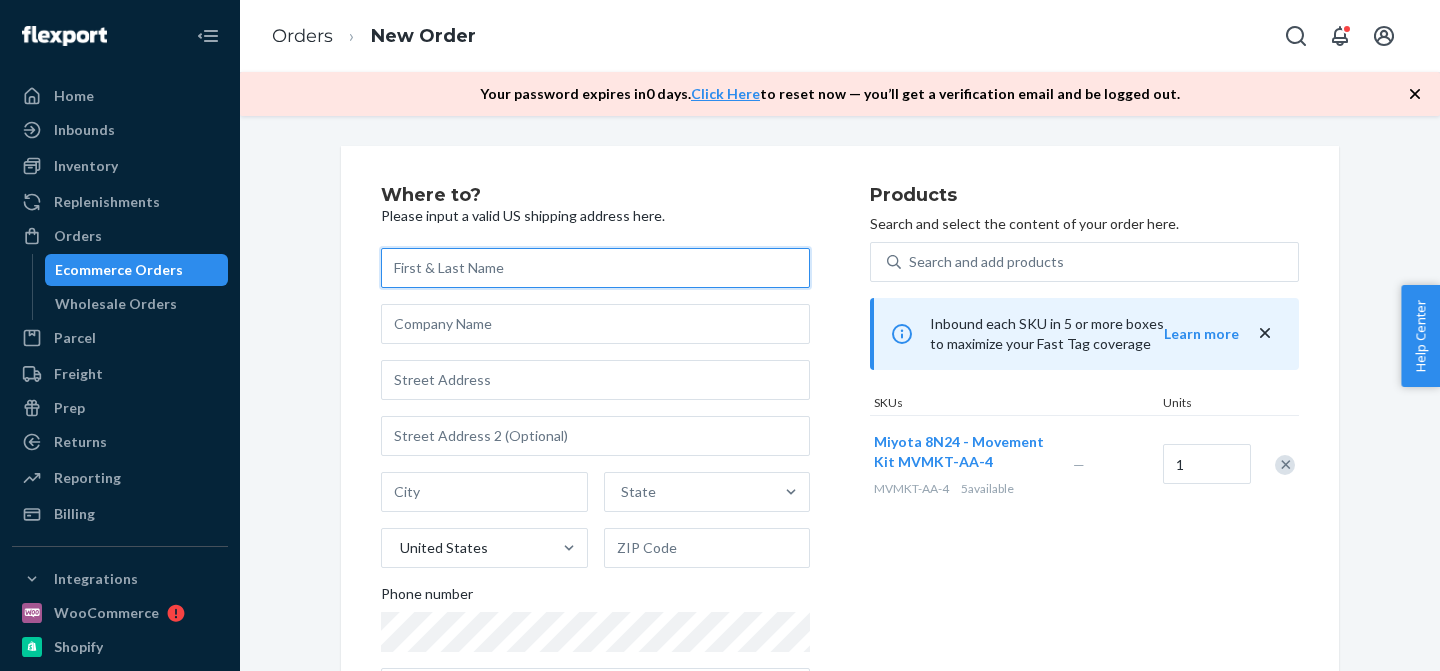 paste on "[FIRST] [LAST]" 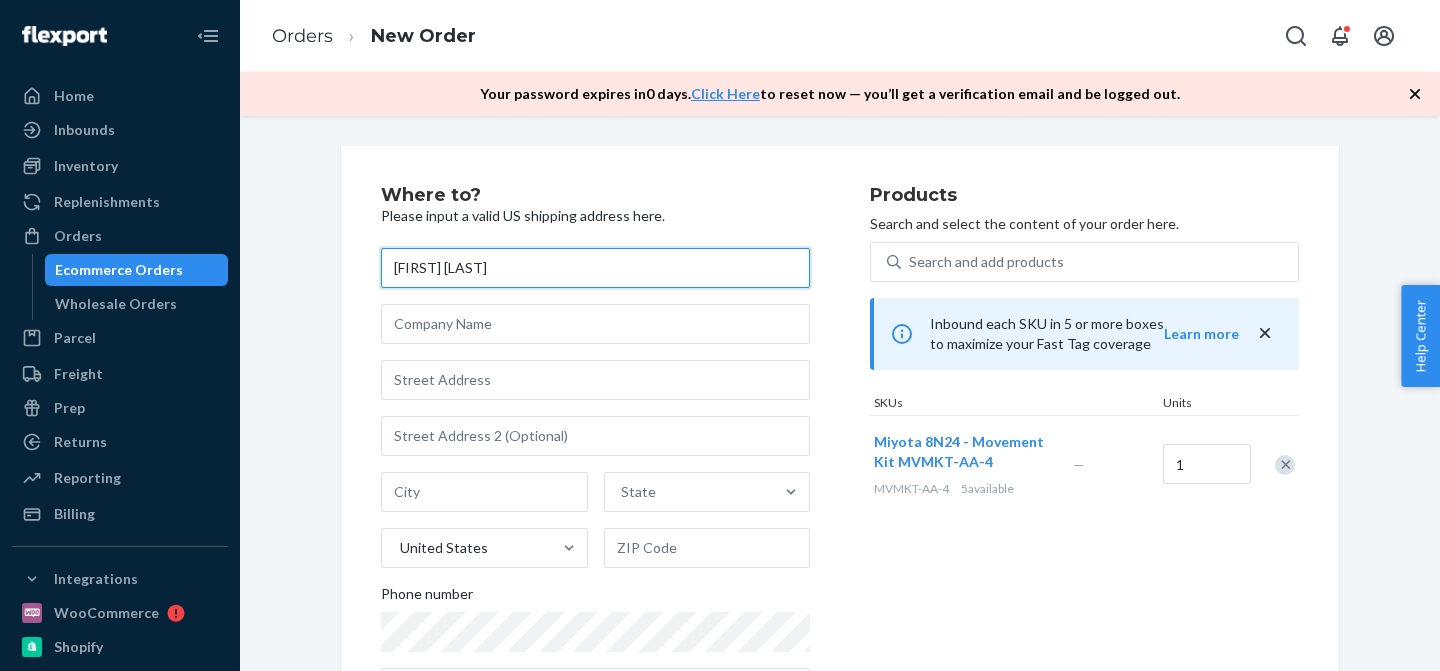 type on "[FIRST] [LAST]" 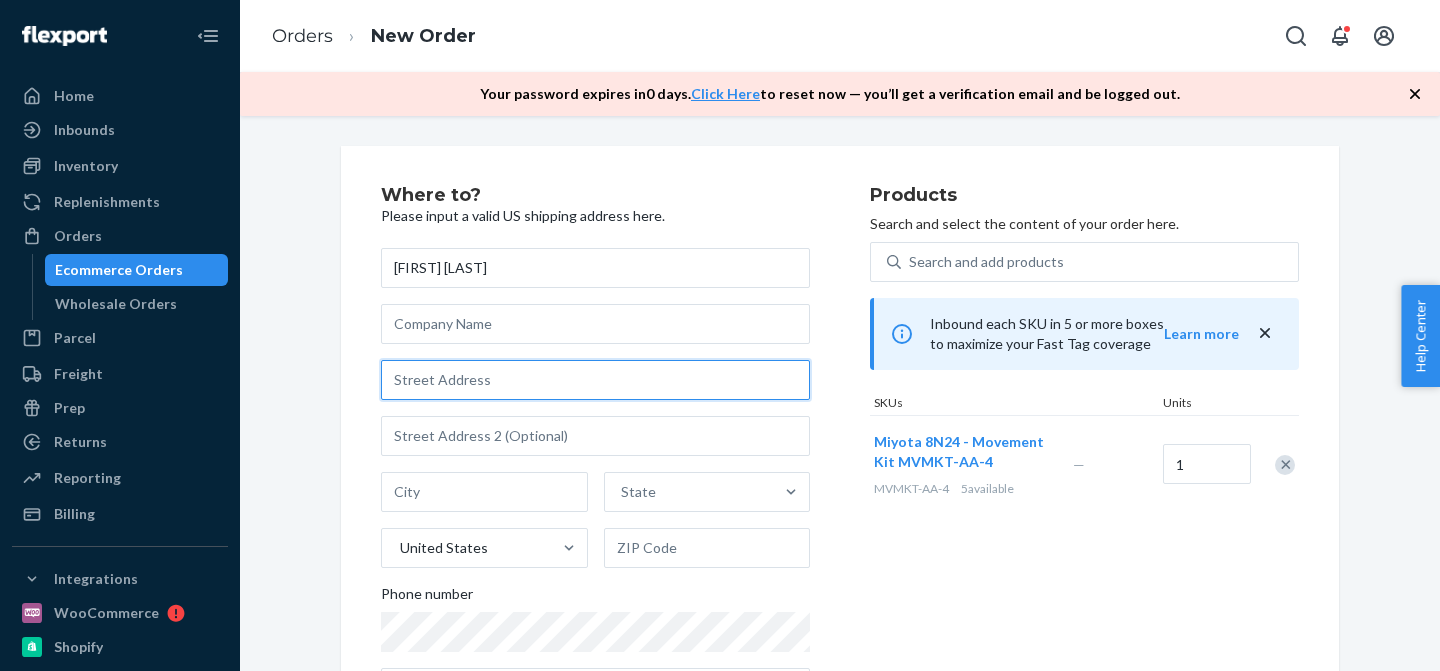 click at bounding box center (595, 380) 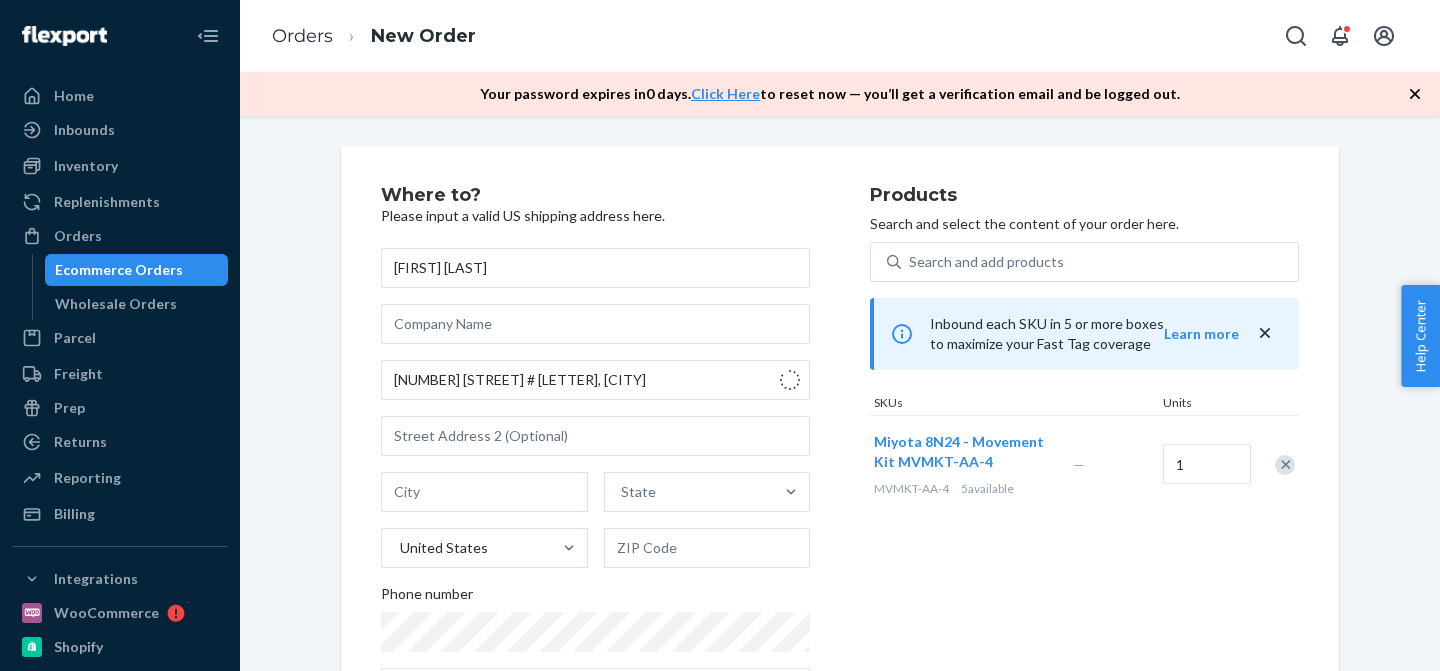 type on "[NUMBER] [STREET]" 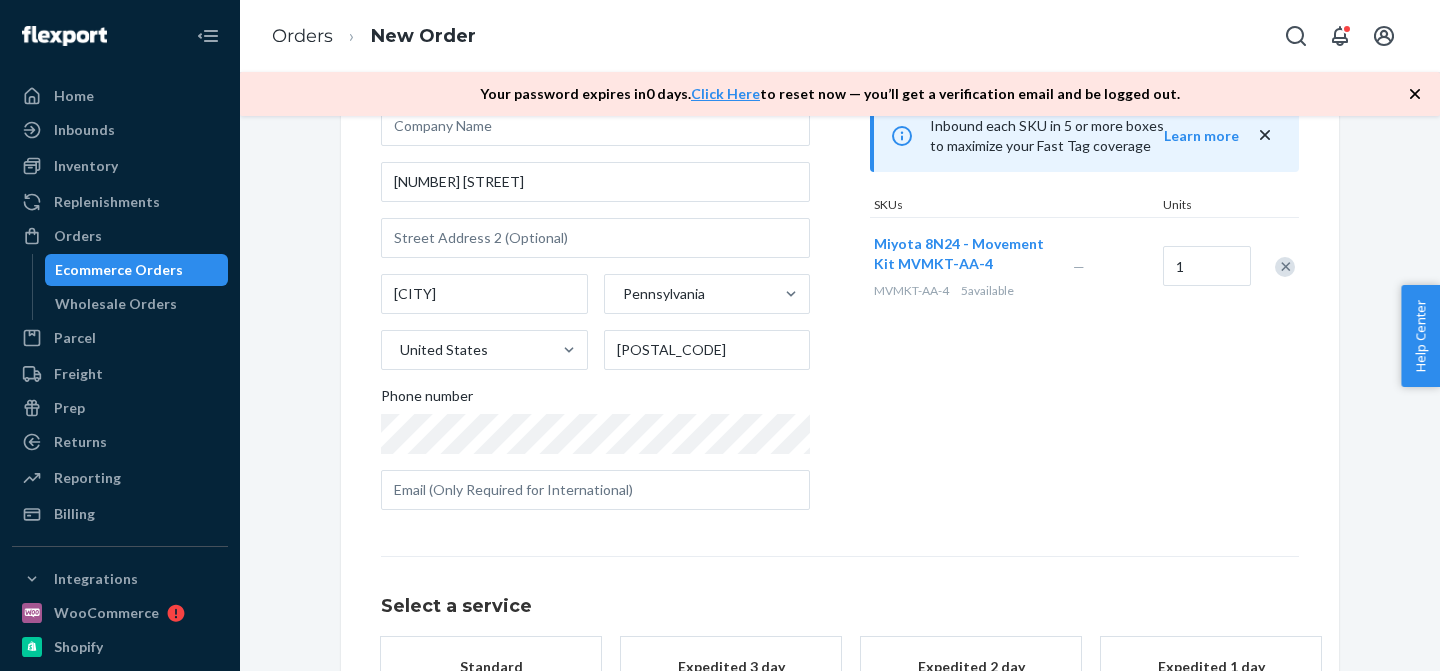 scroll, scrollTop: 199, scrollLeft: 0, axis: vertical 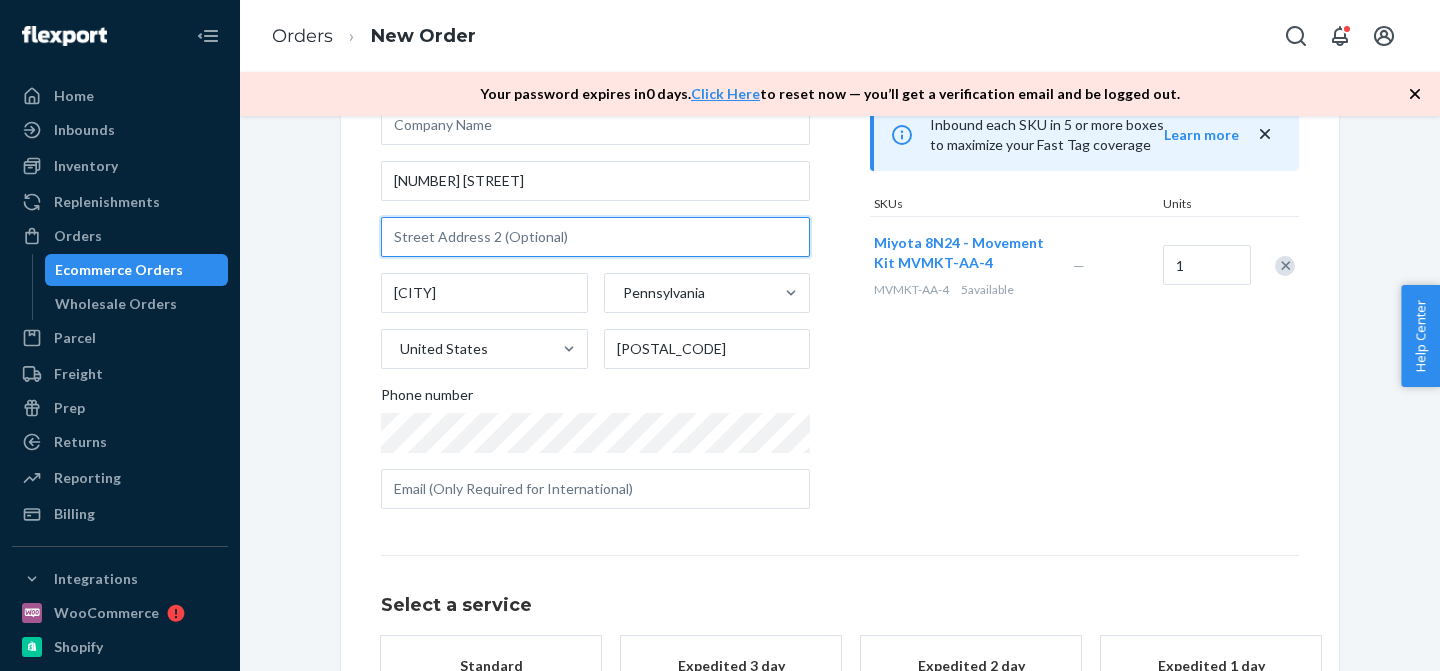 click at bounding box center [595, 237] 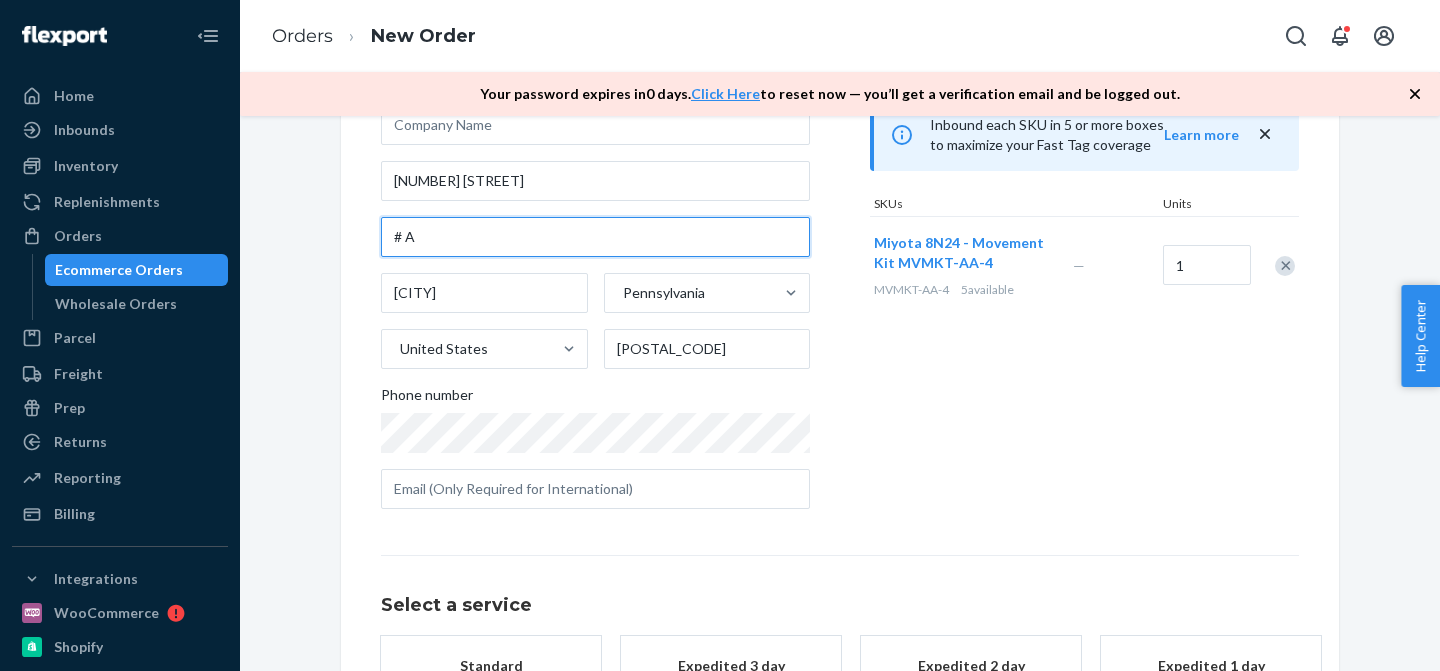 type on "# A" 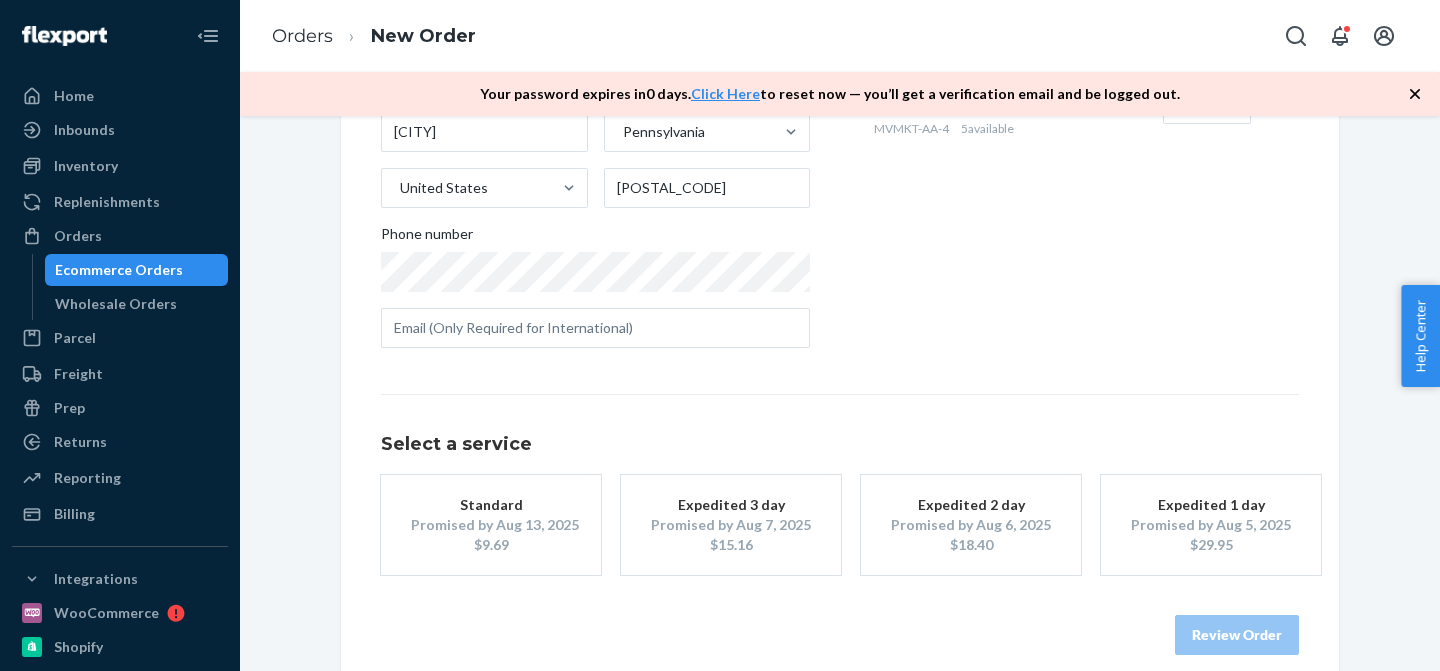 scroll, scrollTop: 361, scrollLeft: 0, axis: vertical 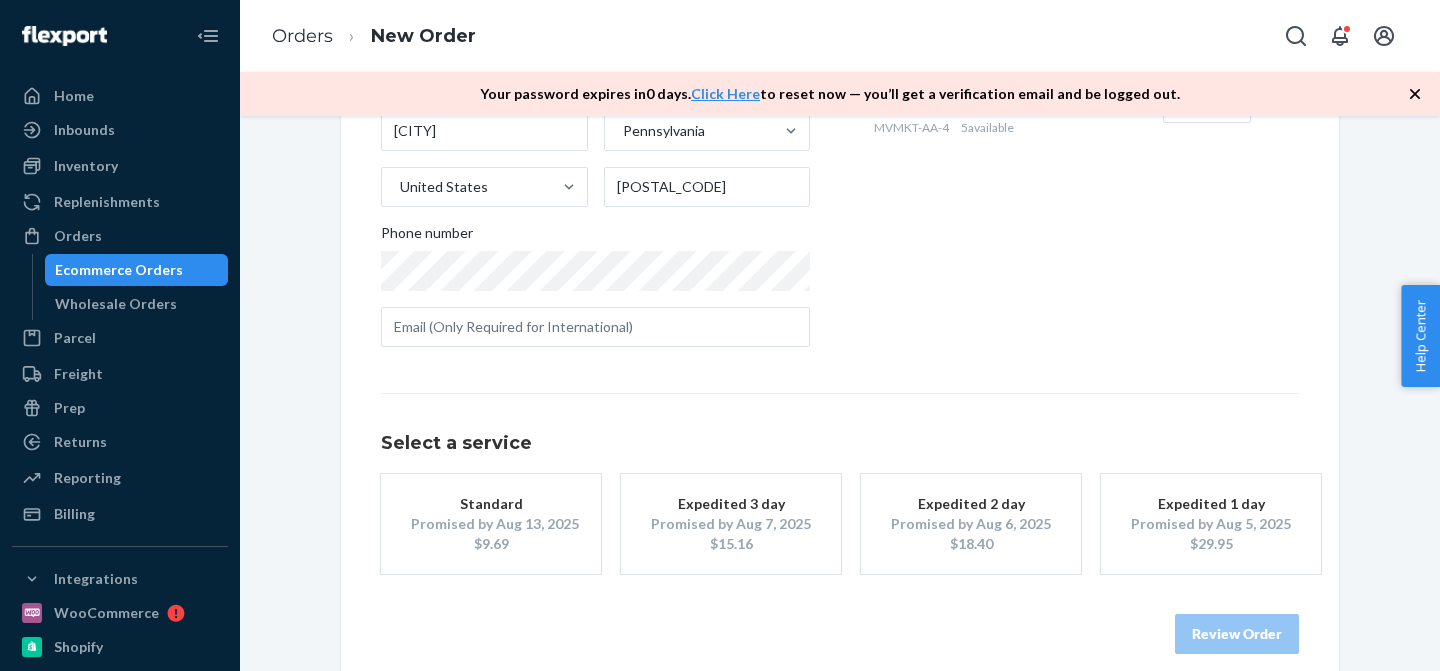 click on "Expedited 3 day" at bounding box center (731, 504) 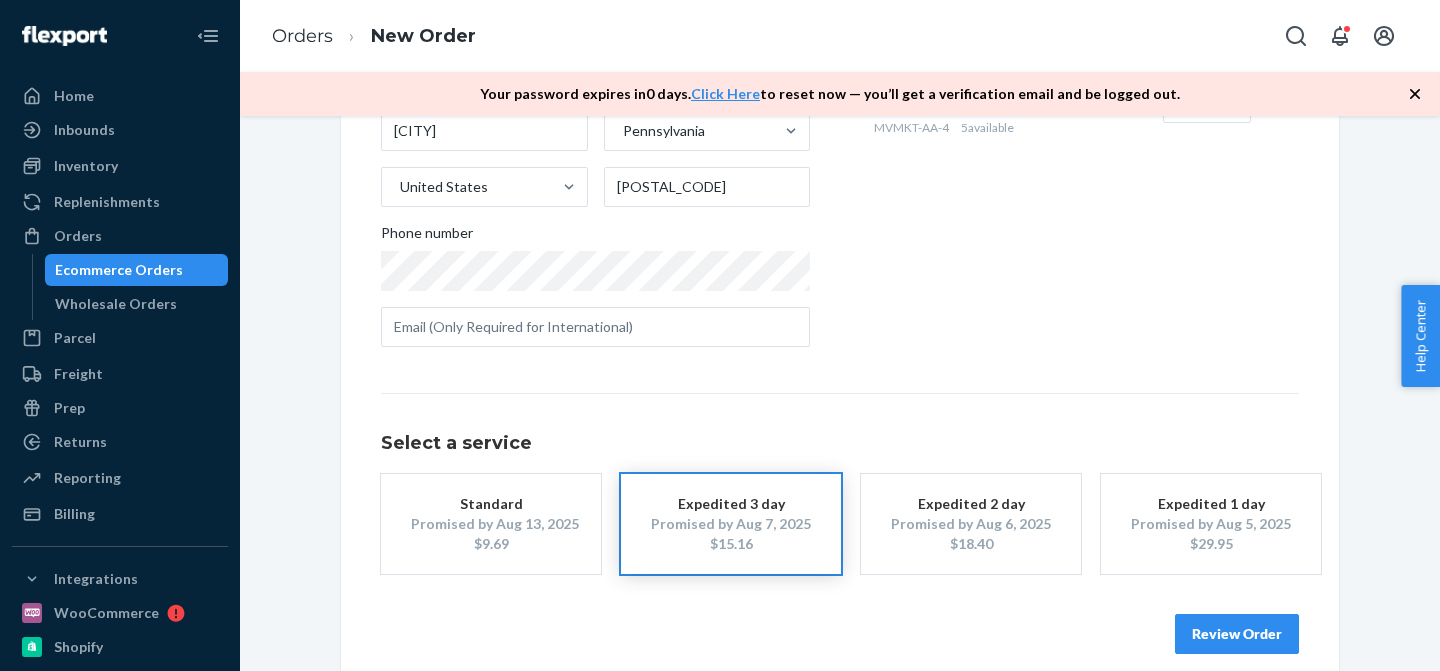 click on "Review Order" at bounding box center [1237, 634] 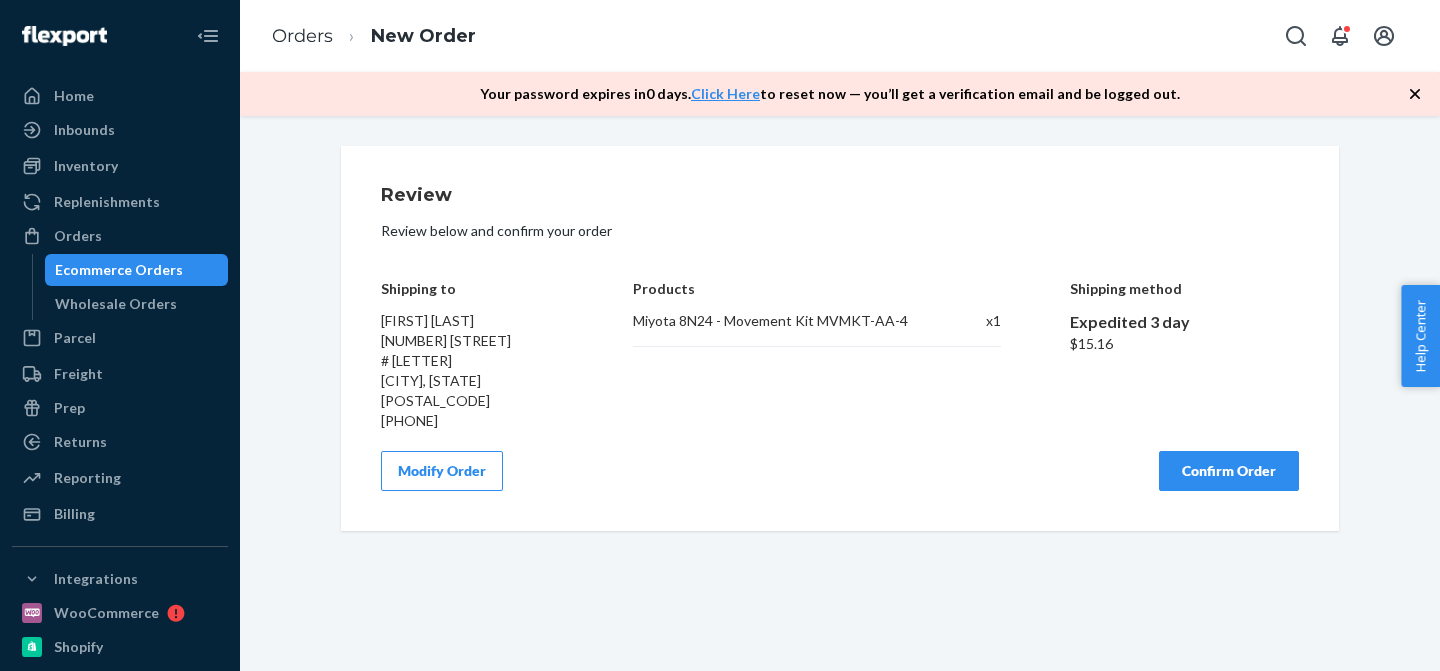 scroll, scrollTop: 0, scrollLeft: 0, axis: both 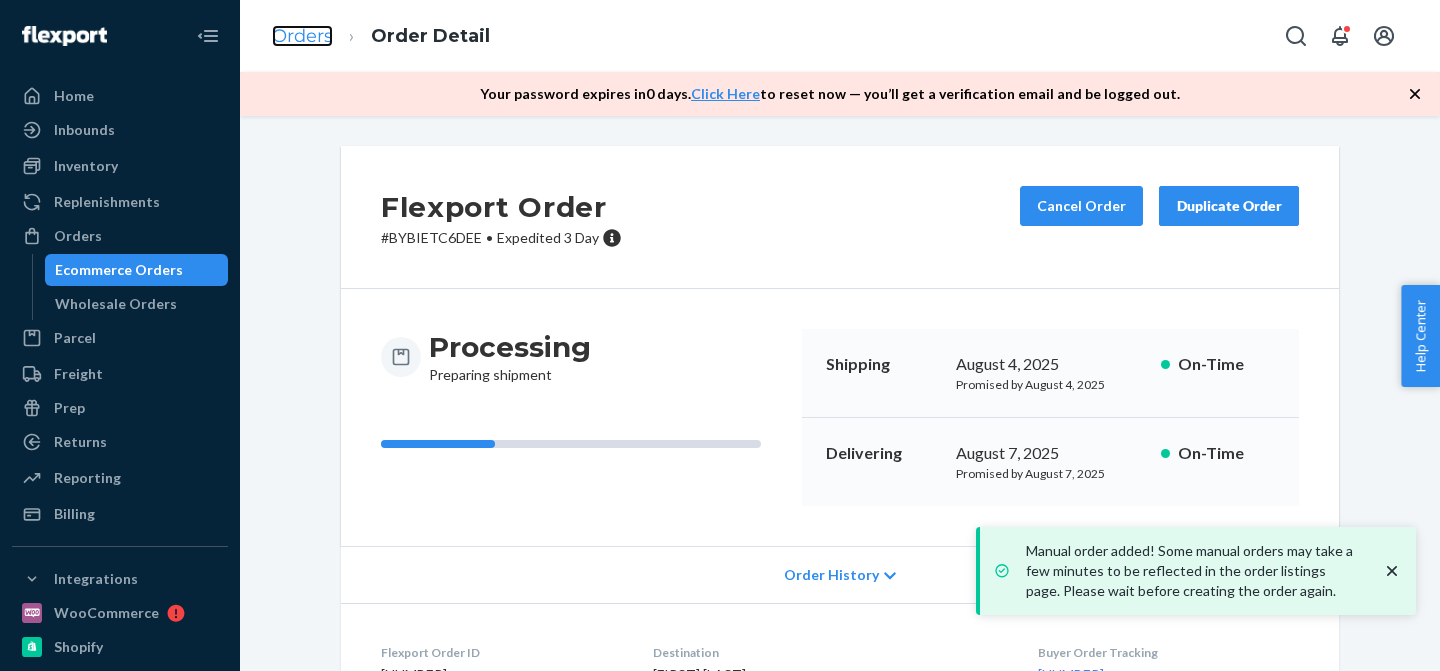 click on "Orders" at bounding box center (302, 36) 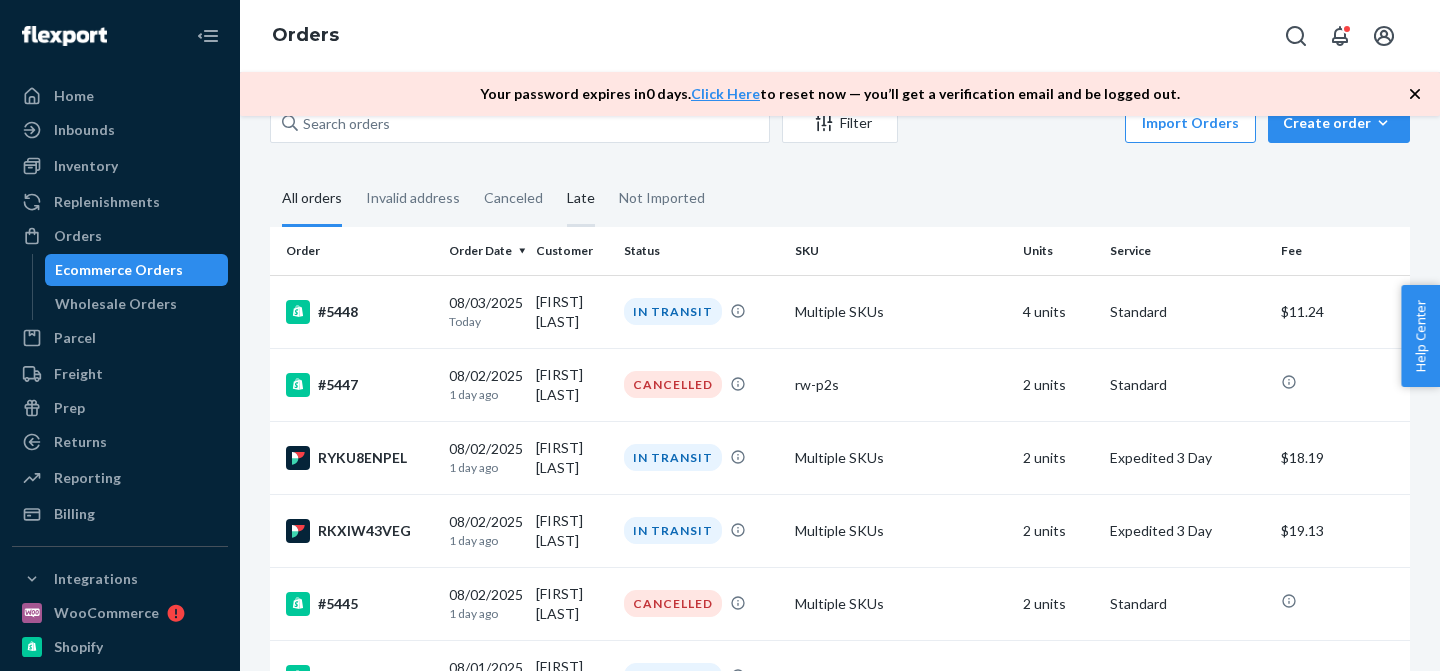 scroll, scrollTop: 0, scrollLeft: 0, axis: both 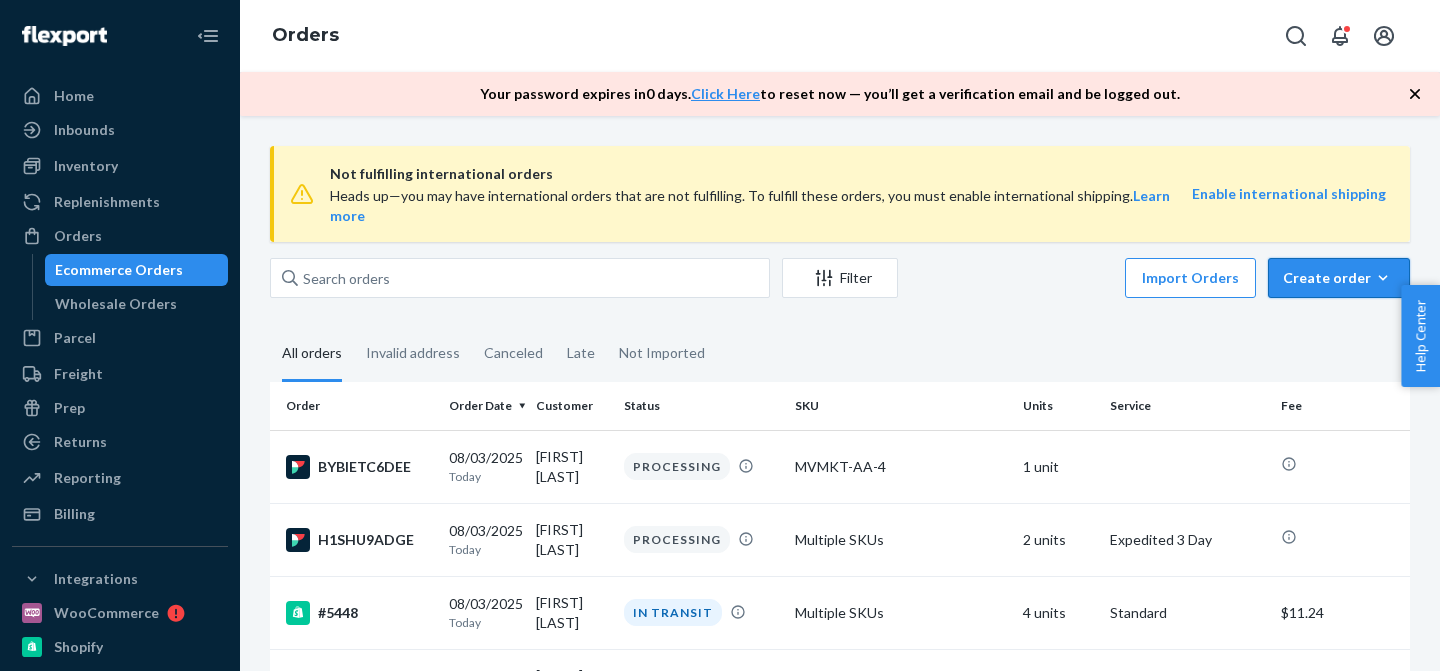 click on "Create order" at bounding box center (1339, 278) 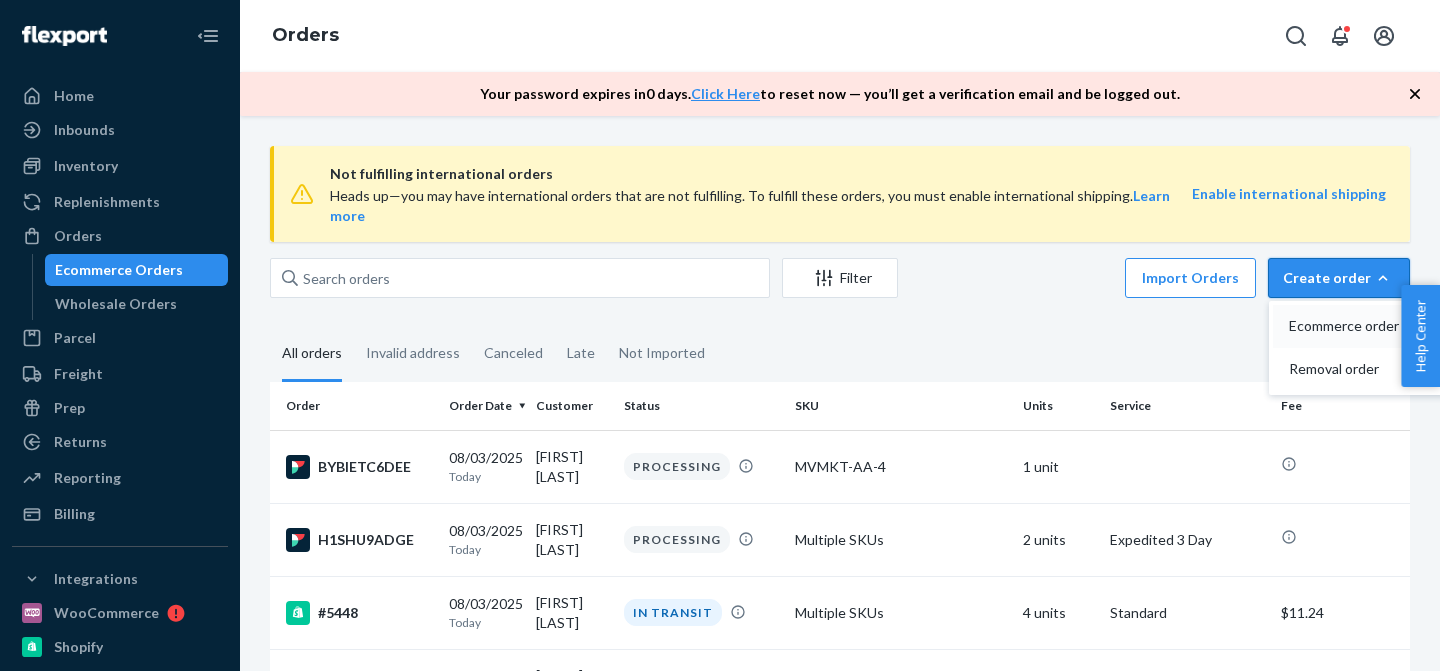 click on "Ecommerce order" at bounding box center (1351, 326) 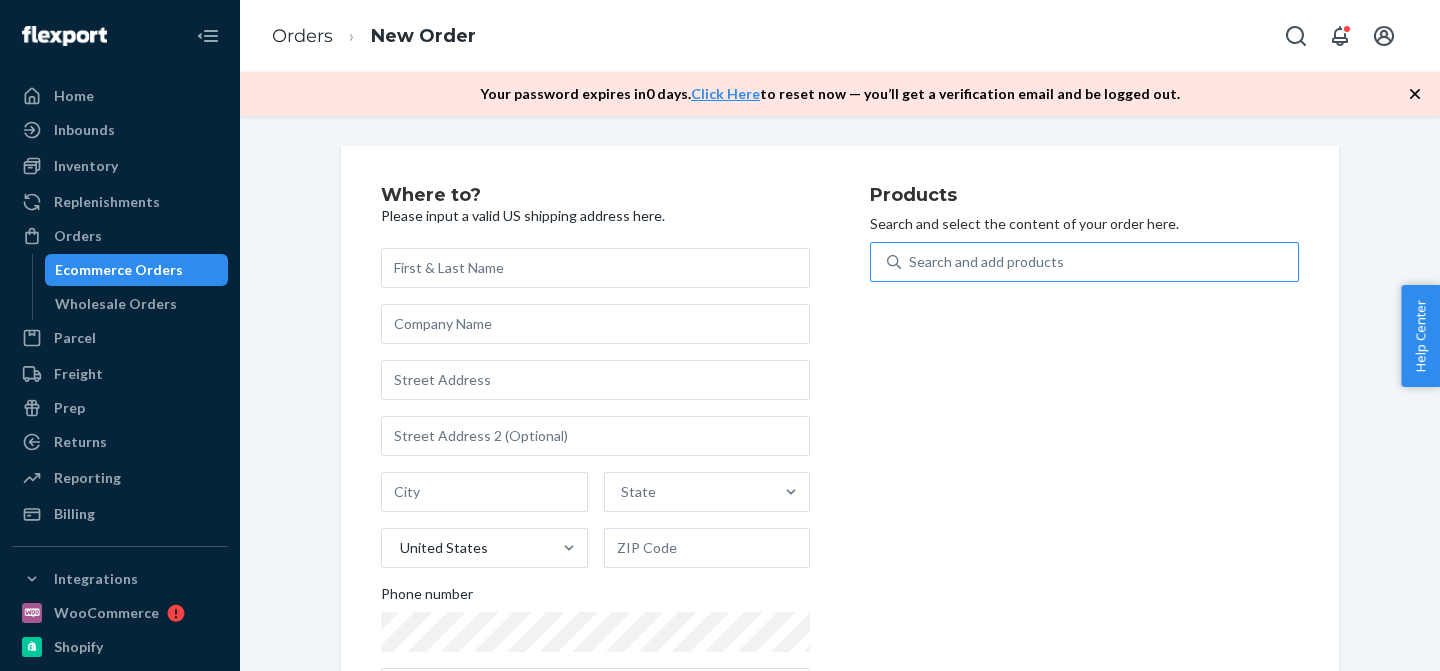 click on "Search and add products" at bounding box center [1099, 262] 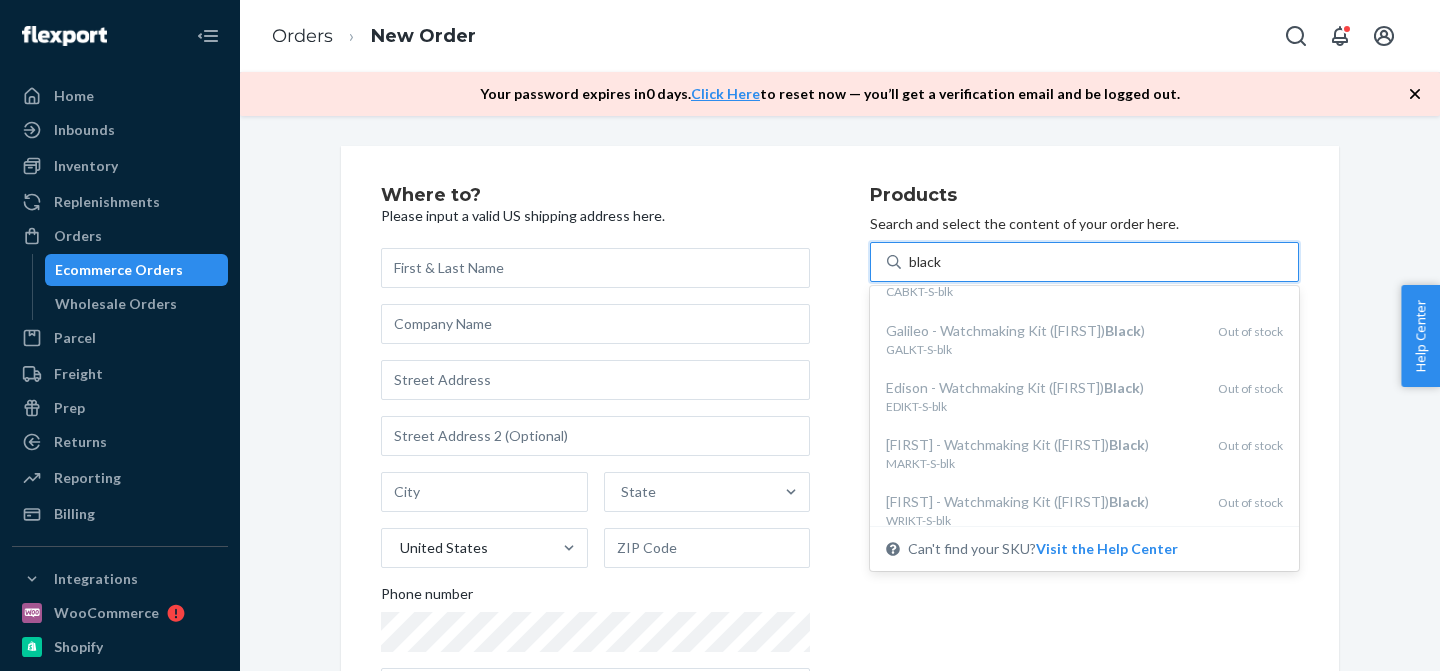 scroll, scrollTop: 291, scrollLeft: 0, axis: vertical 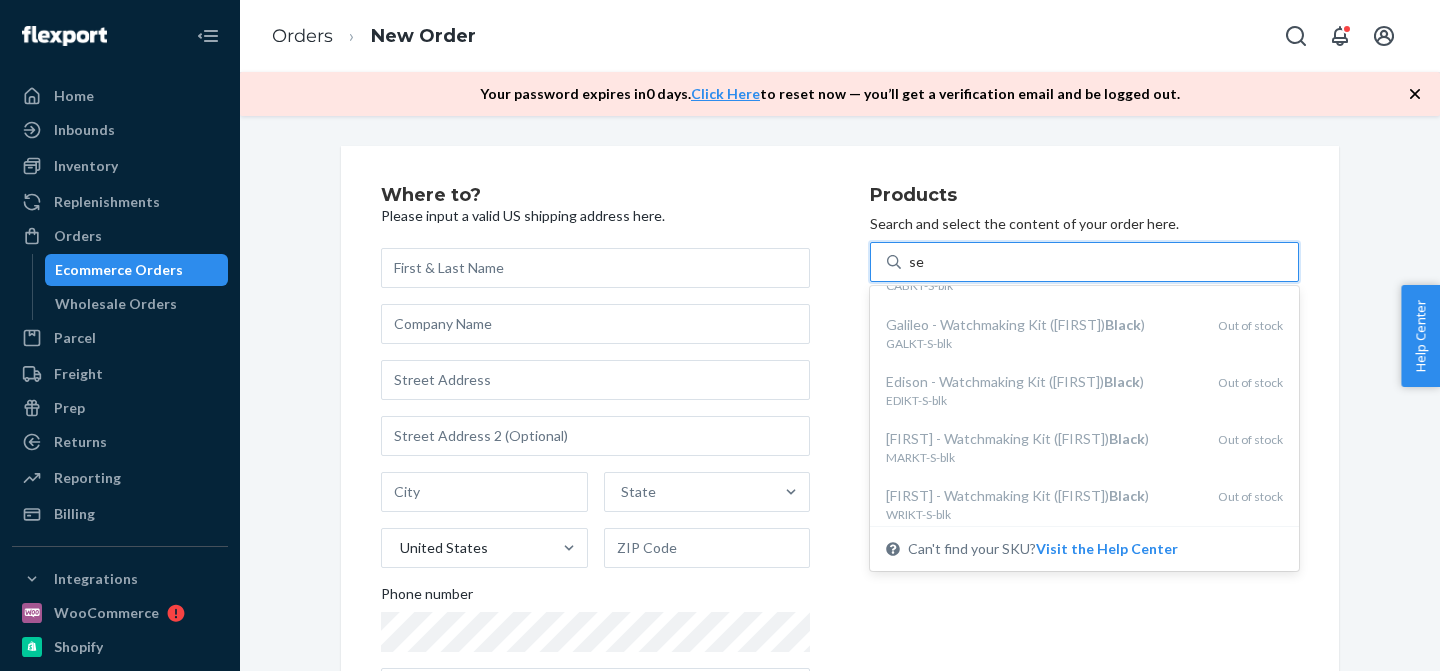 type on "s" 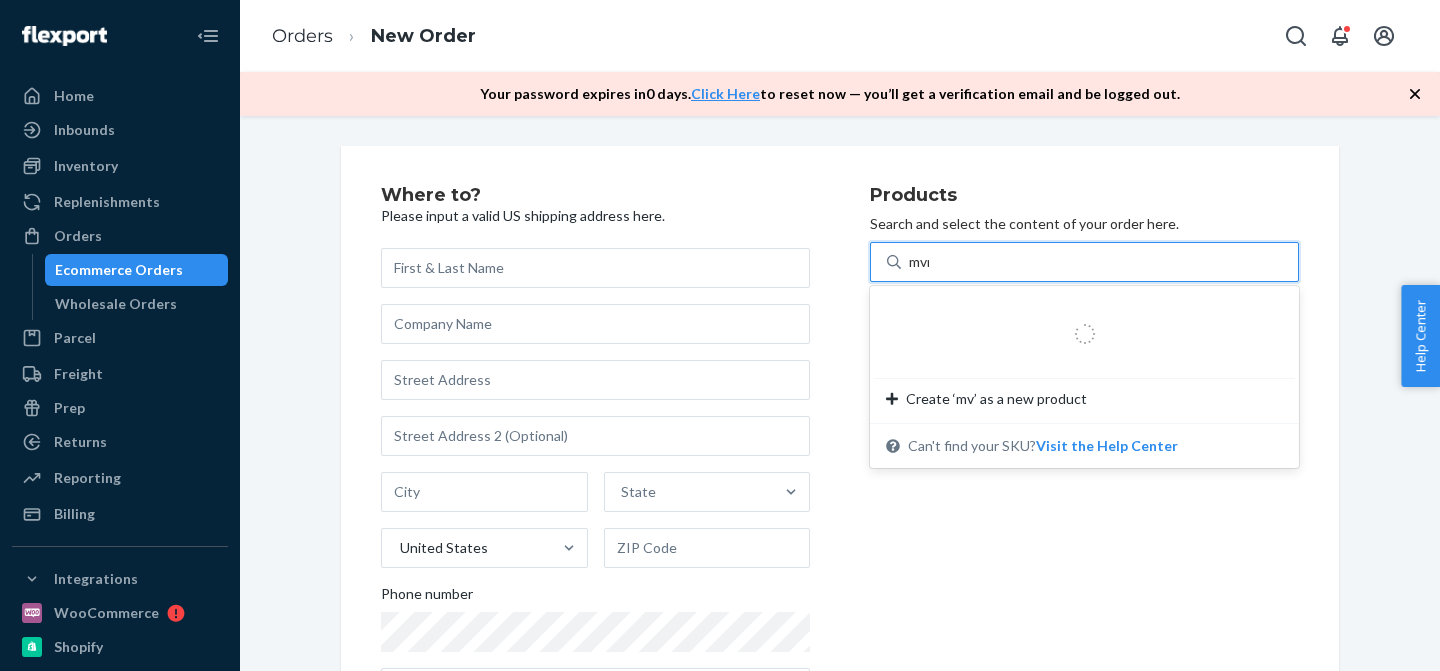 type on "mvmkt" 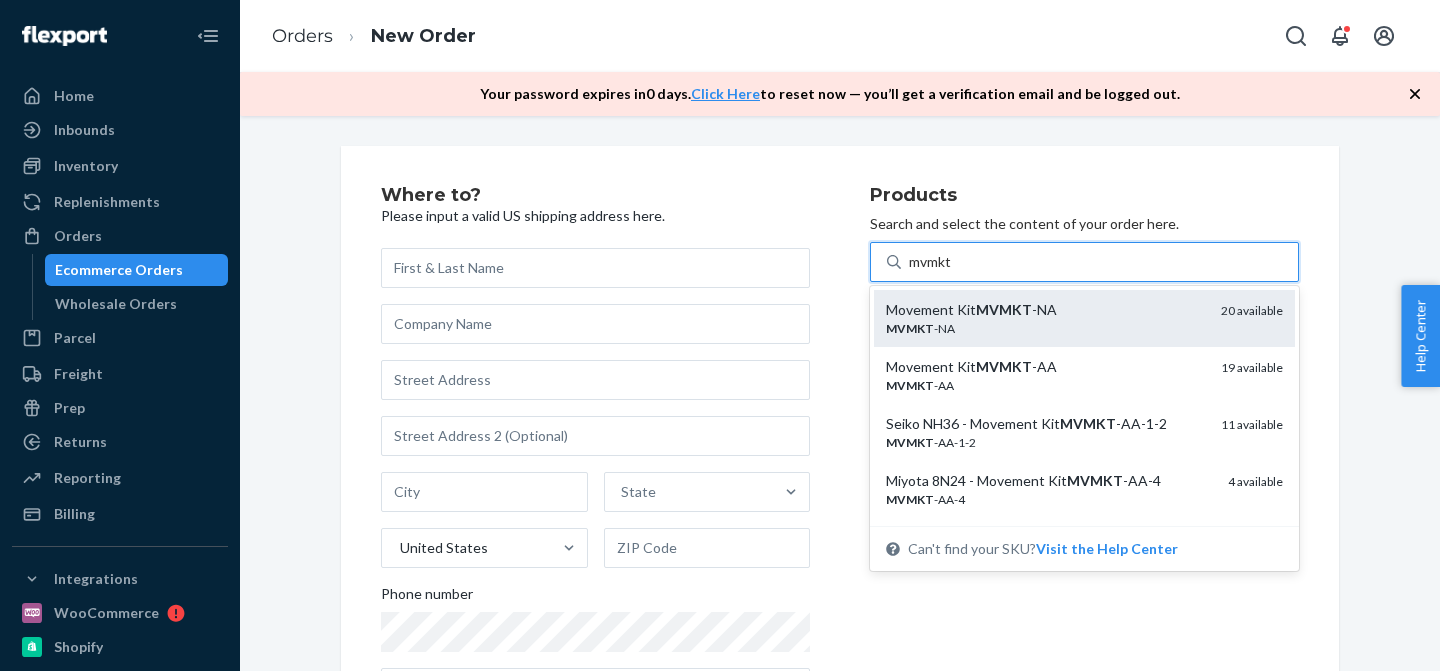 click on "MVMKT -NA" at bounding box center (1045, 328) 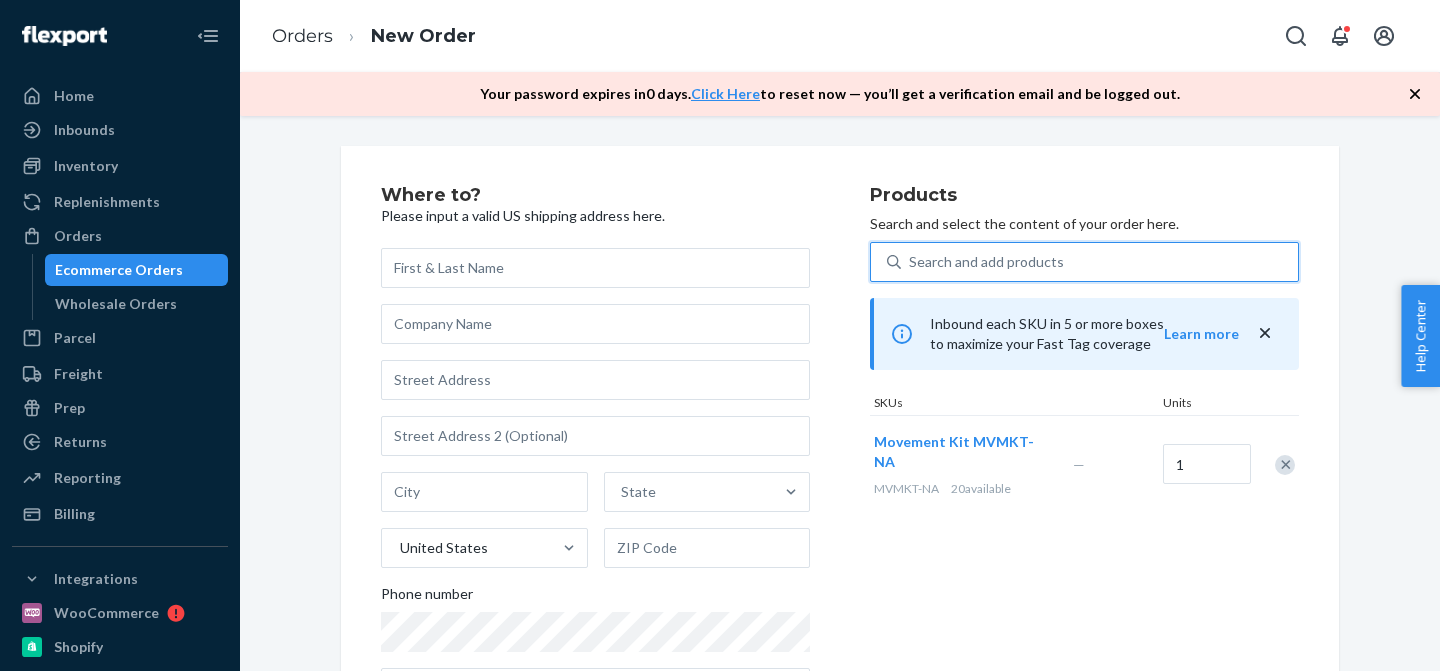 click on "Search and add products" at bounding box center [1099, 262] 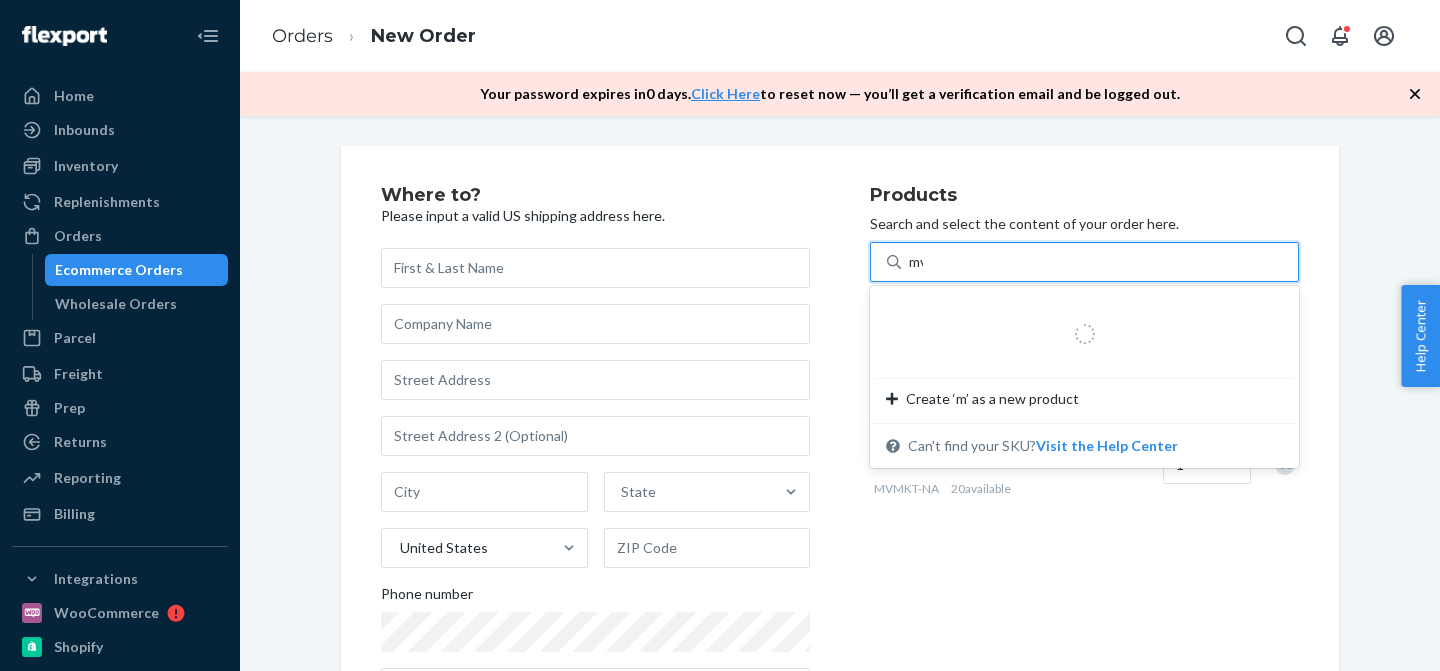 type on "mvmkt" 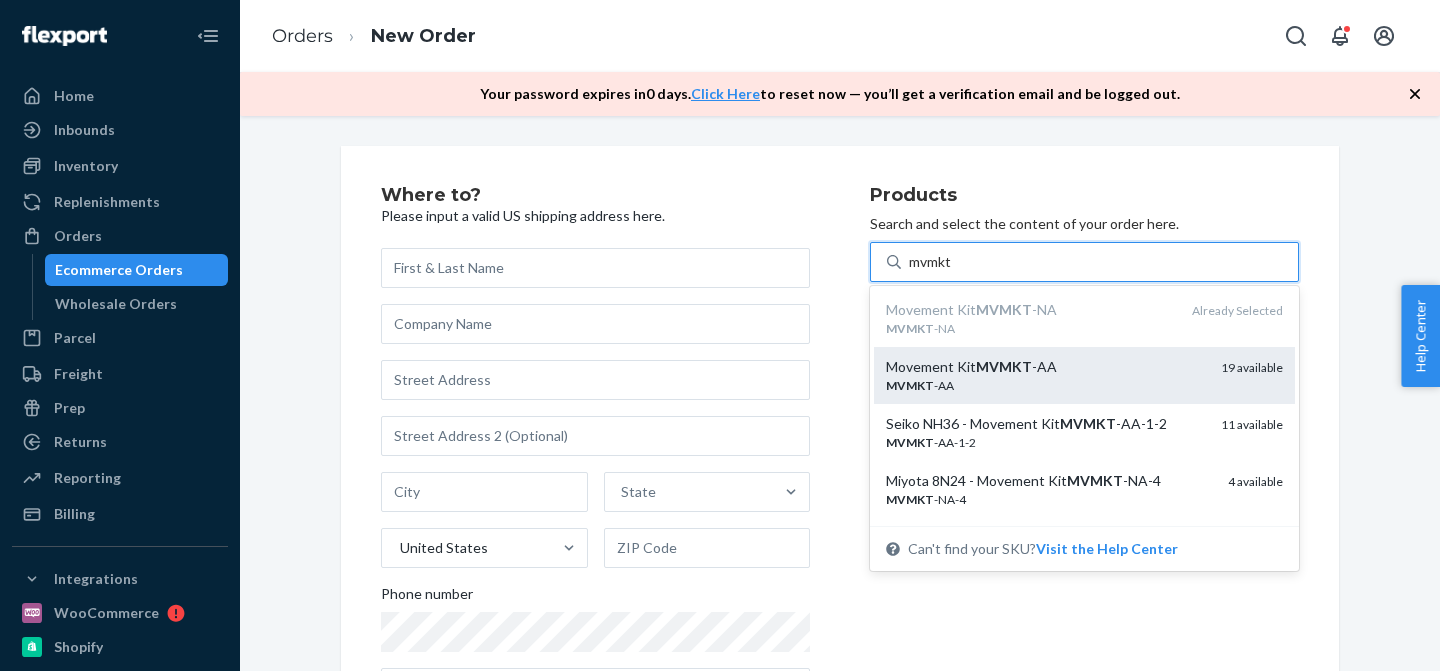 click on "MVMKT -AA" at bounding box center (1045, 385) 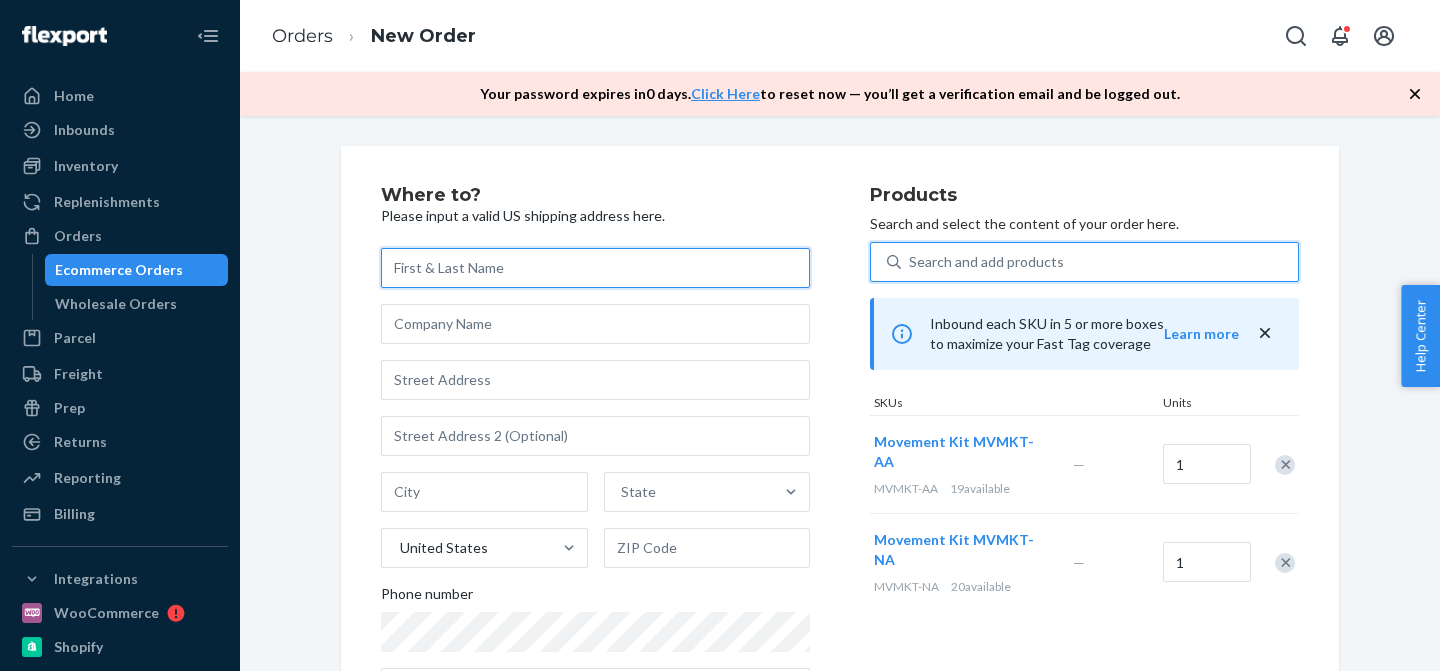 click at bounding box center (595, 268) 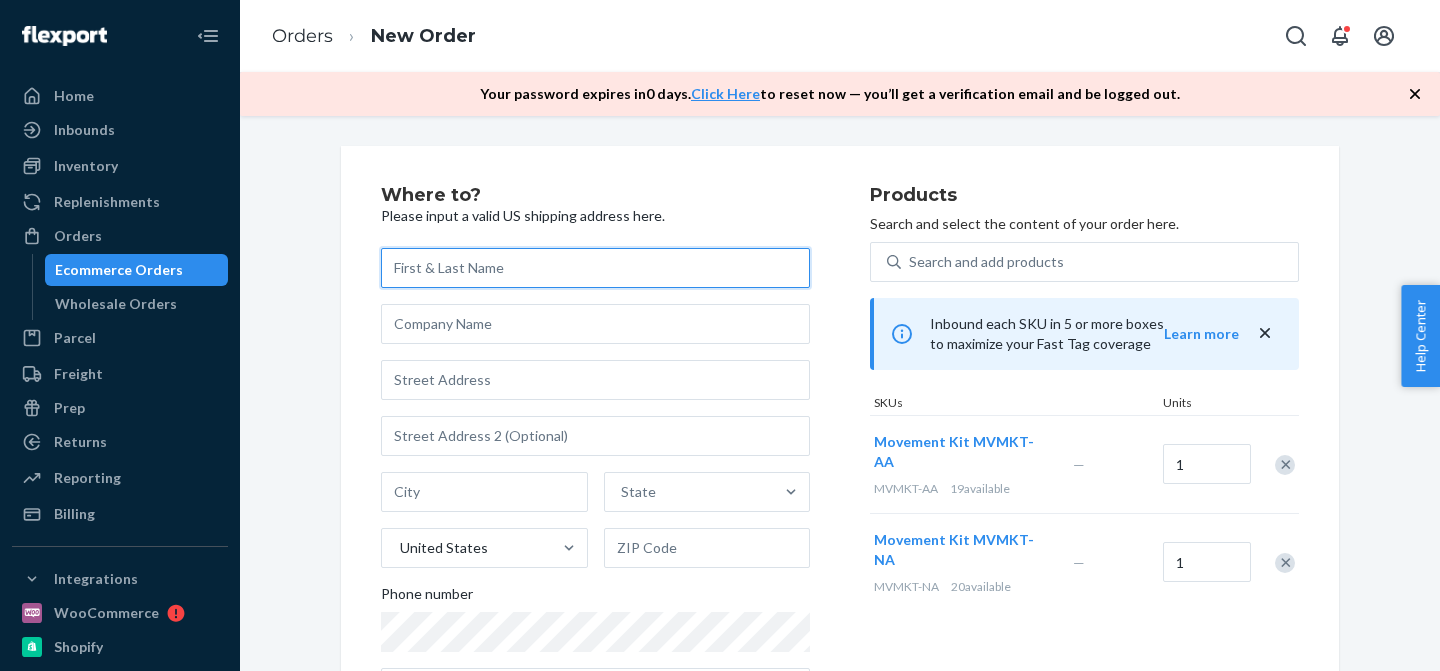 paste on "Angelique Carpenter" 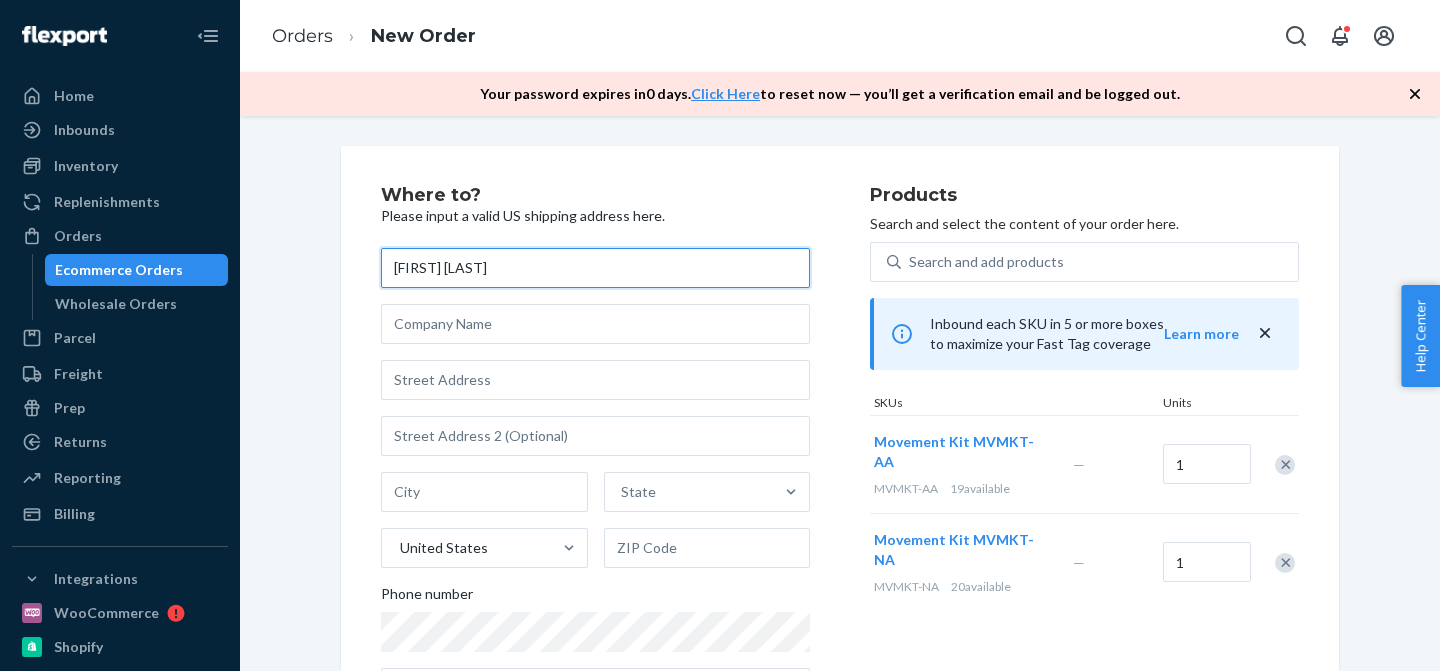 type on "Angelique Carpenter" 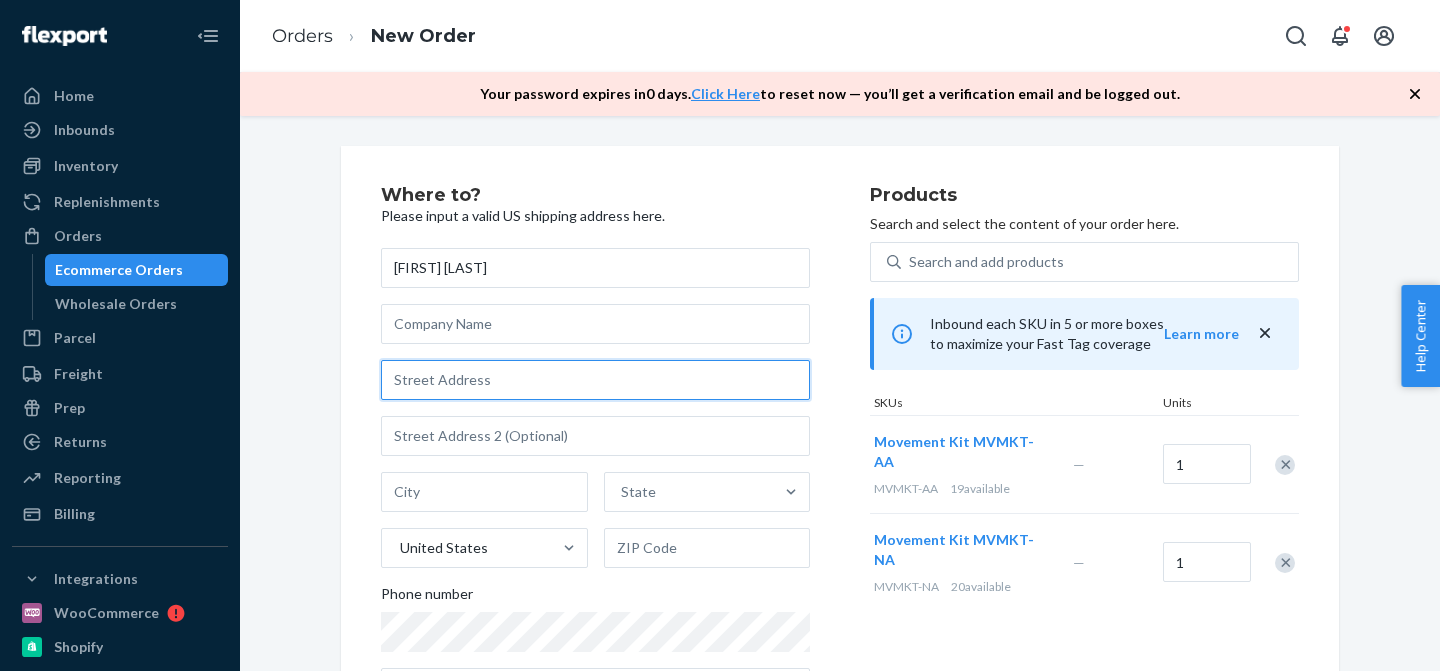 click at bounding box center [595, 380] 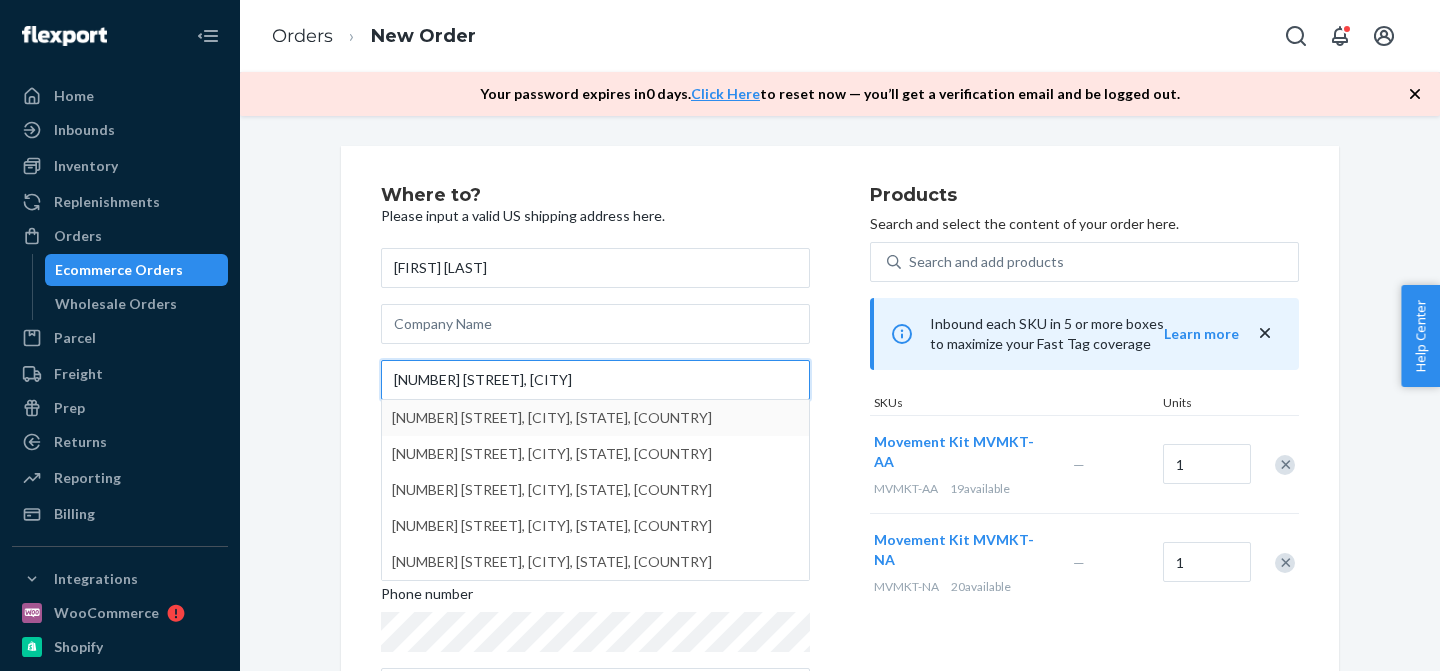 type on "68 NORFOLK DR, cl" 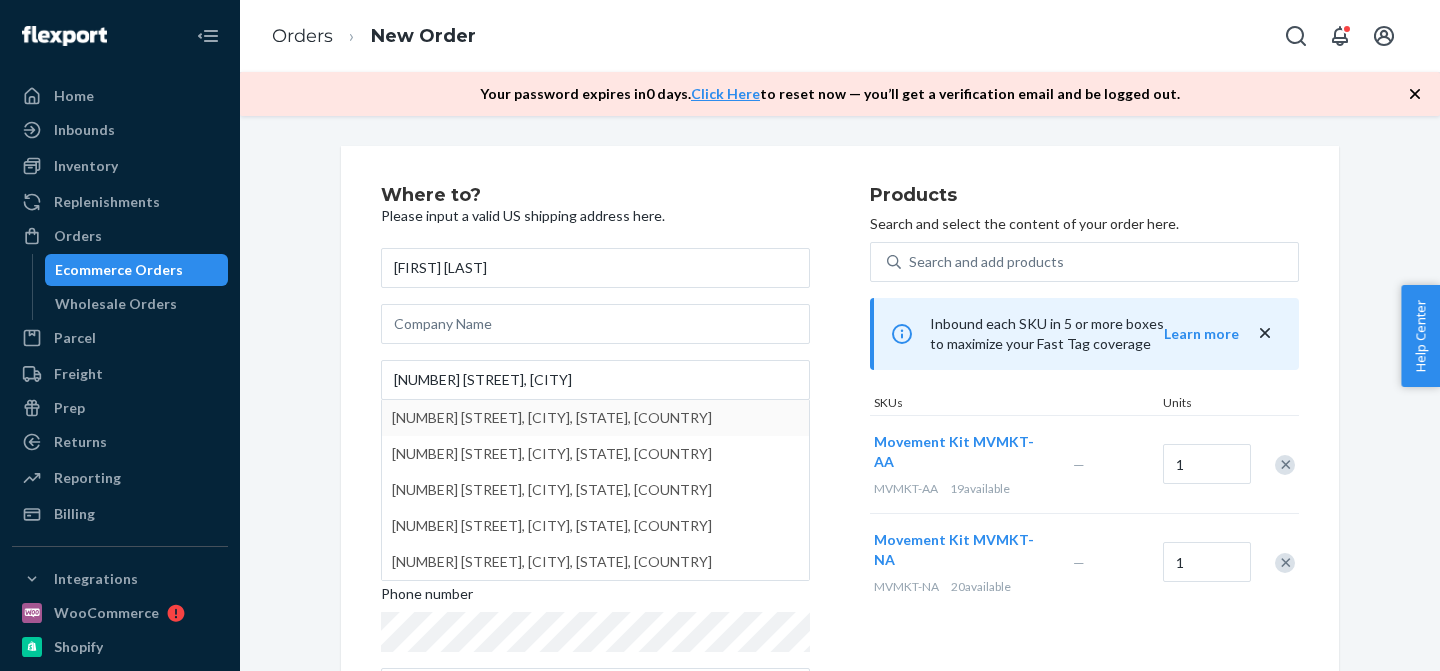 type on "Clyde" 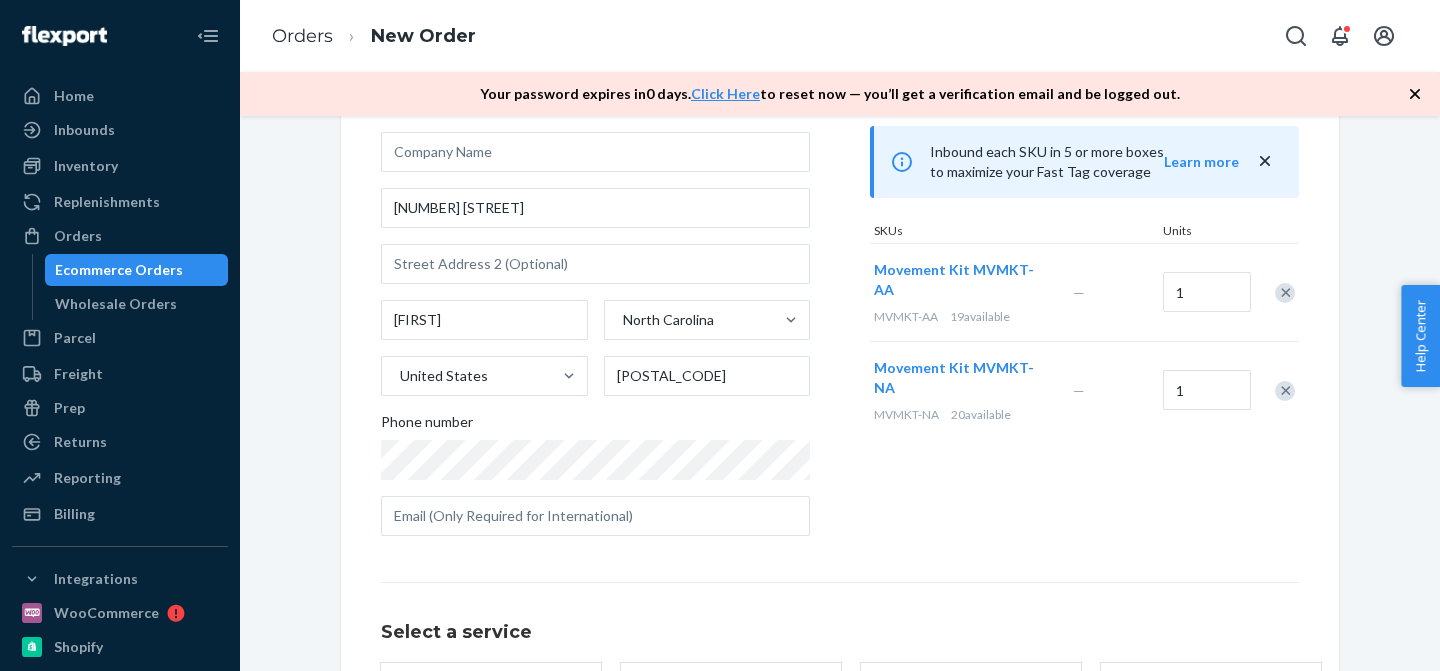 scroll, scrollTop: 384, scrollLeft: 0, axis: vertical 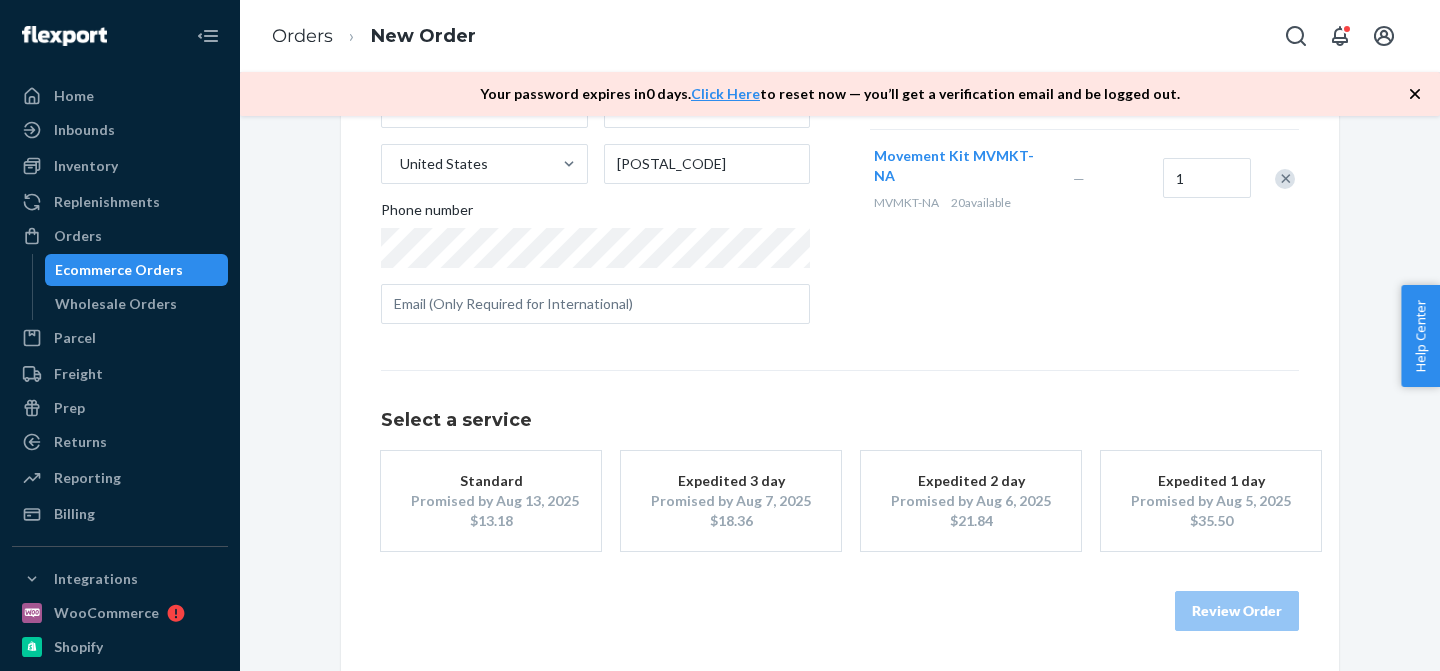 click on "Promised by Aug 7, 2025" at bounding box center [731, 501] 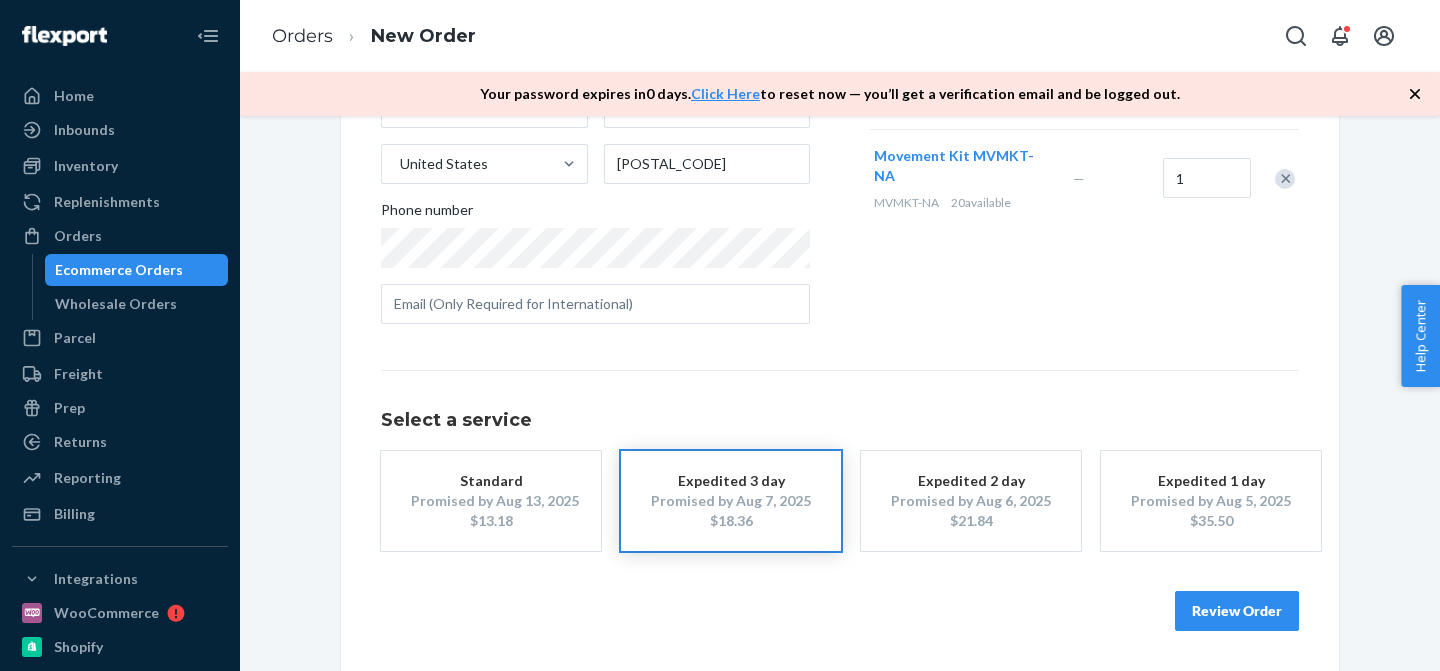 click on "Review Order" at bounding box center (1237, 611) 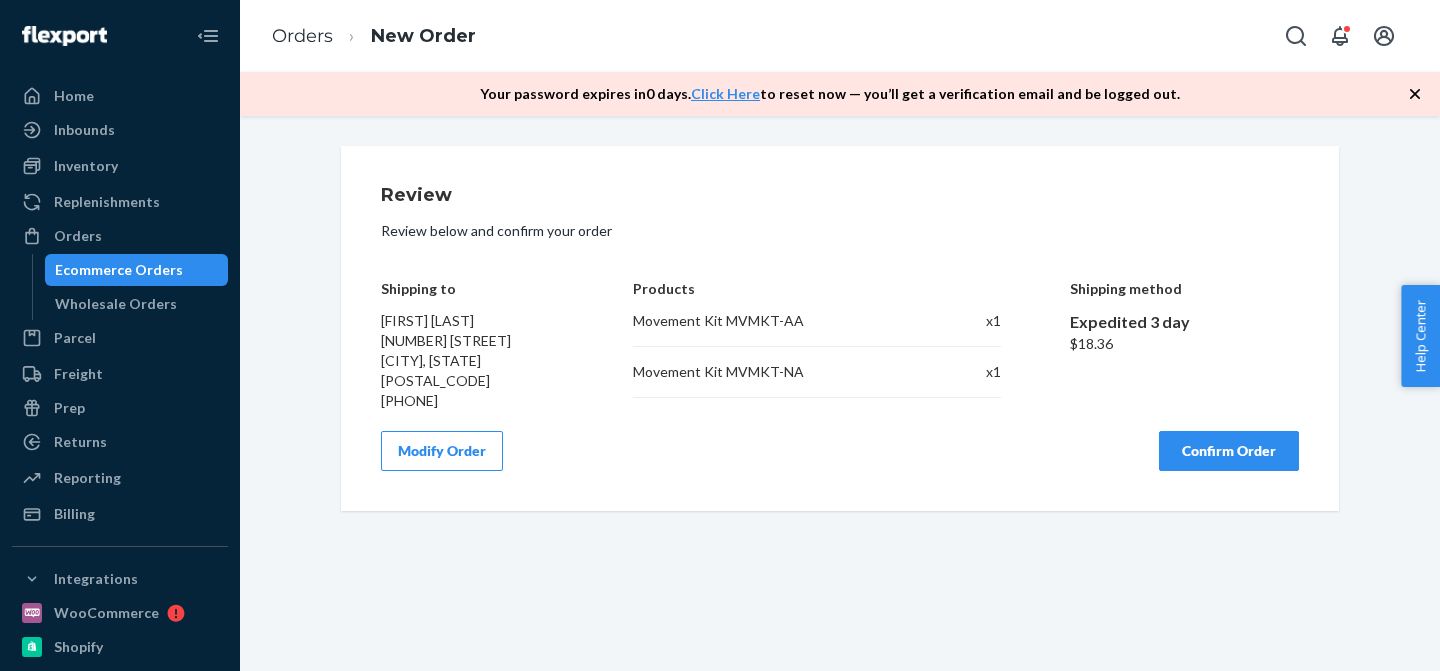 scroll, scrollTop: 0, scrollLeft: 0, axis: both 